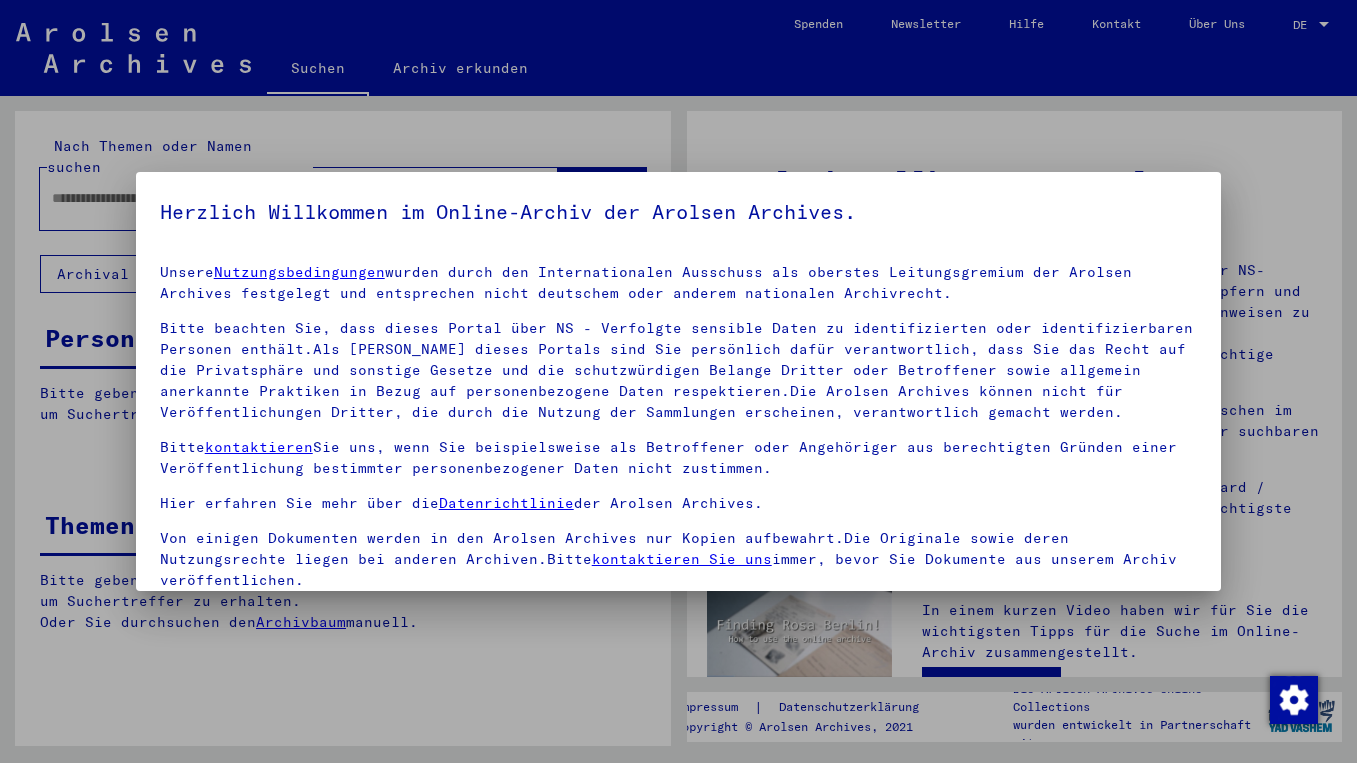 scroll, scrollTop: 0, scrollLeft: 0, axis: both 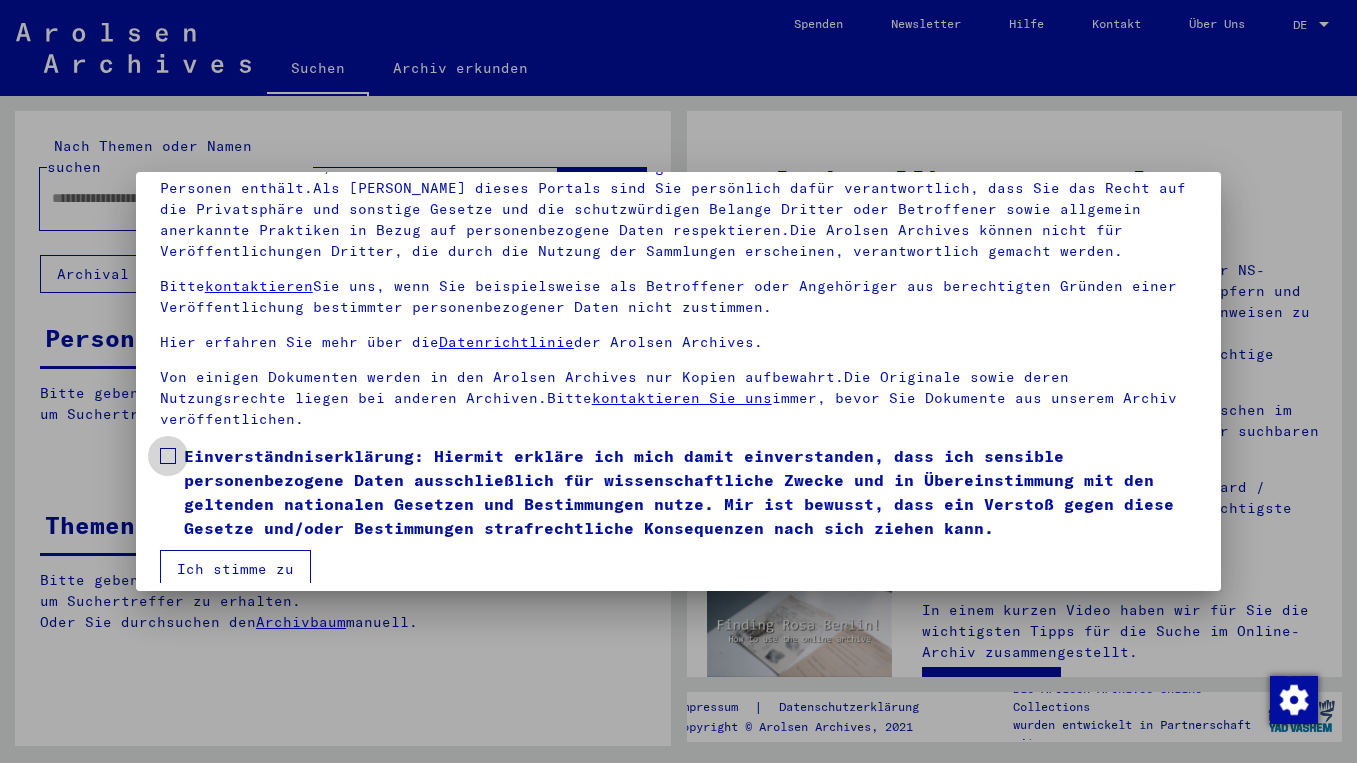 click on "Einverständniserklärung: Hiermit erkläre ich mich damit einverstanden, dass ich sensible personenbezogene Daten ausschließlich für wissenschaftliche Zwecke und in Übereinstimmung mit den geltenden nationalen Gesetzen und Bestimmungen nutze. Mir ist bewusst, dass ein Verstoß gegen diese Gesetze und/oder Bestimmungen strafrechtliche Konsequenzen nach sich ziehen kann." at bounding box center (679, 492) 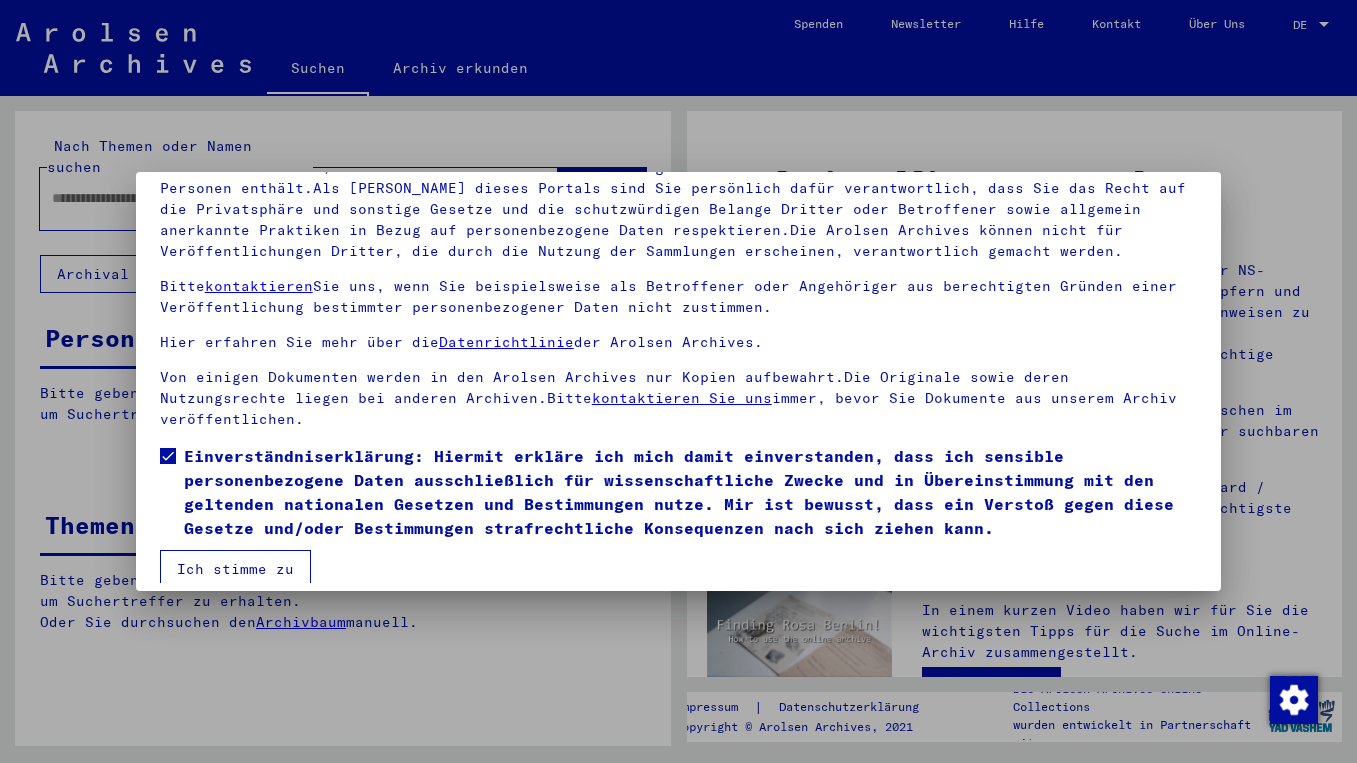 click on "Ich stimme zu" at bounding box center (235, 569) 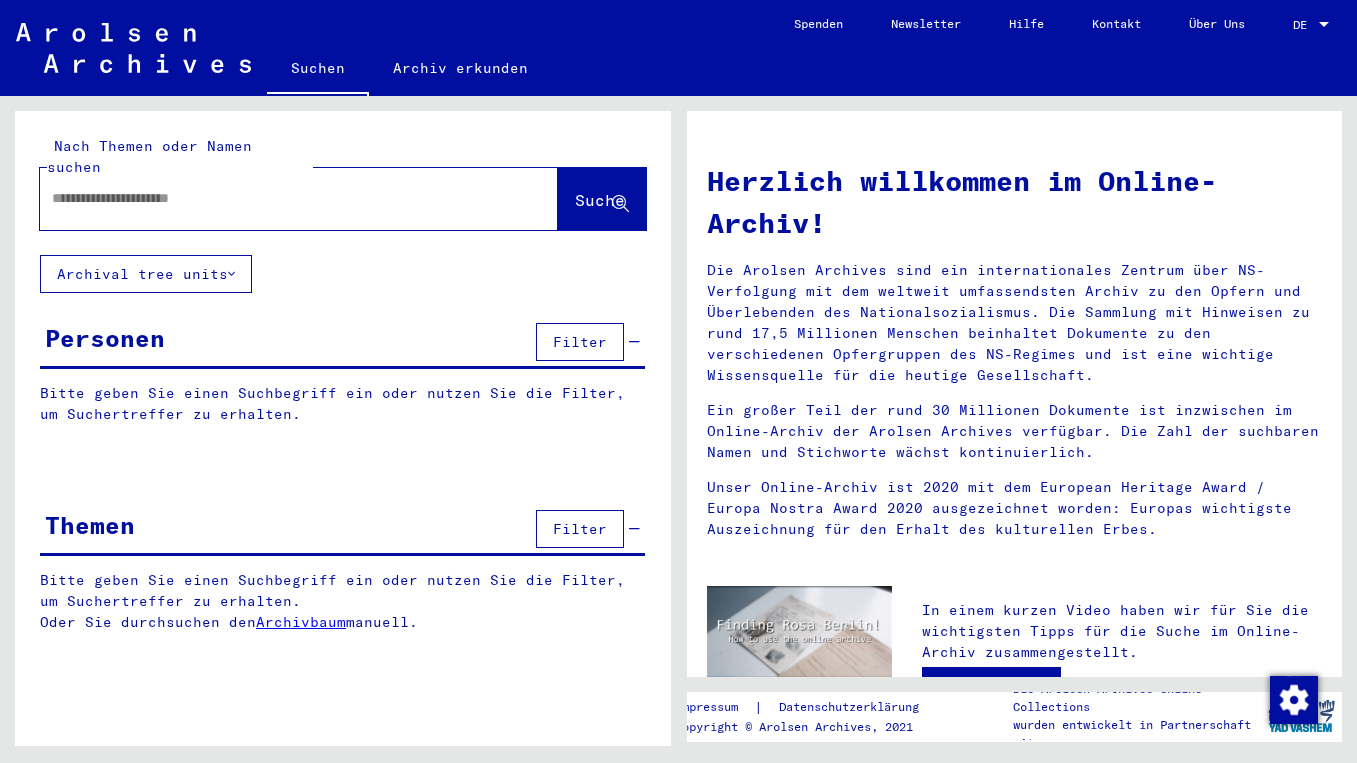 click 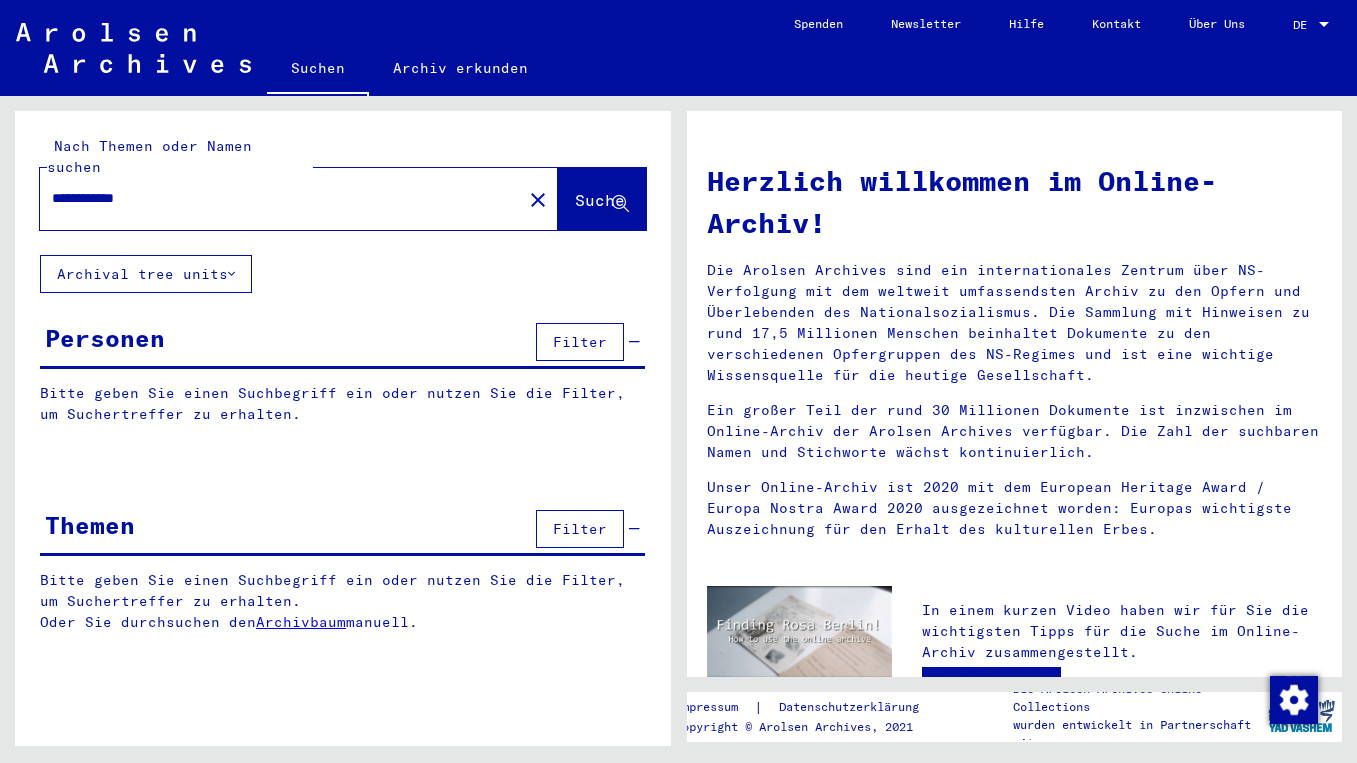 type on "**********" 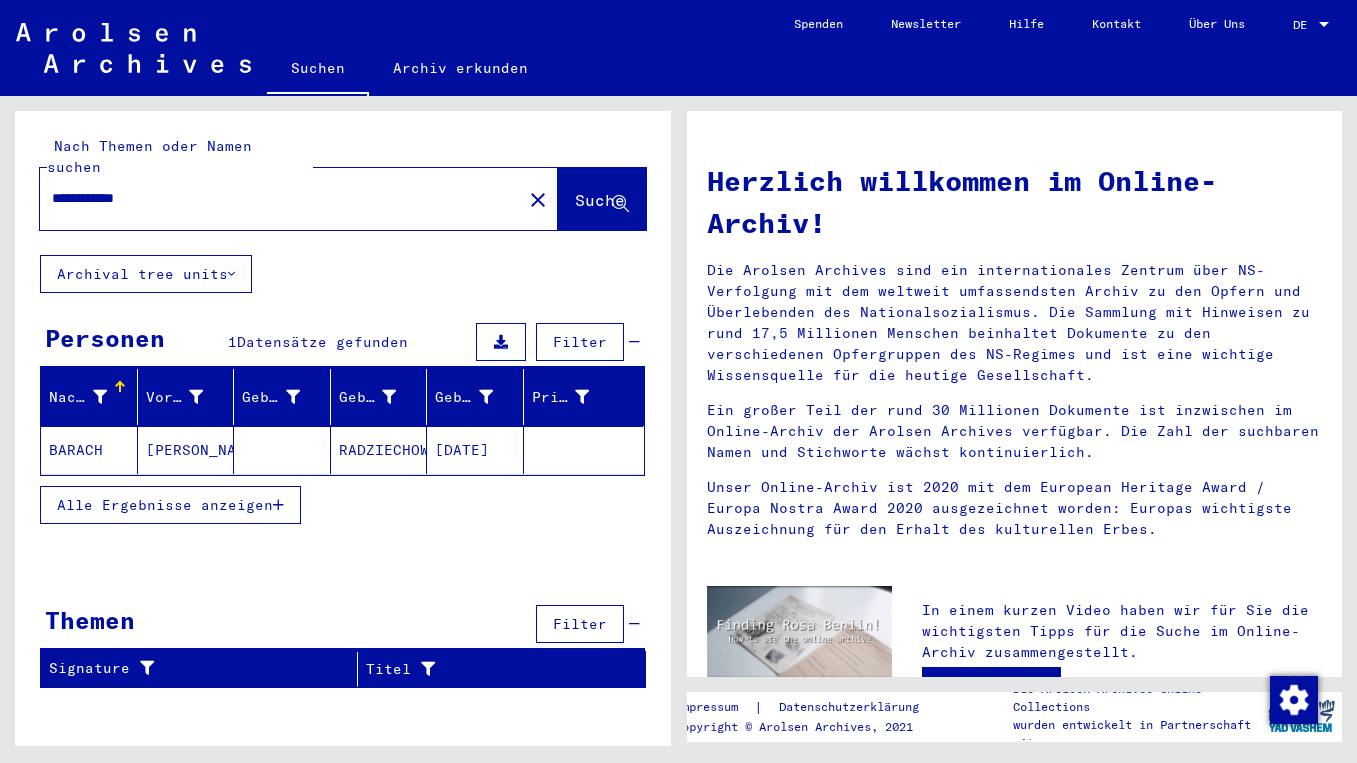 click on "[PERSON_NAME]" 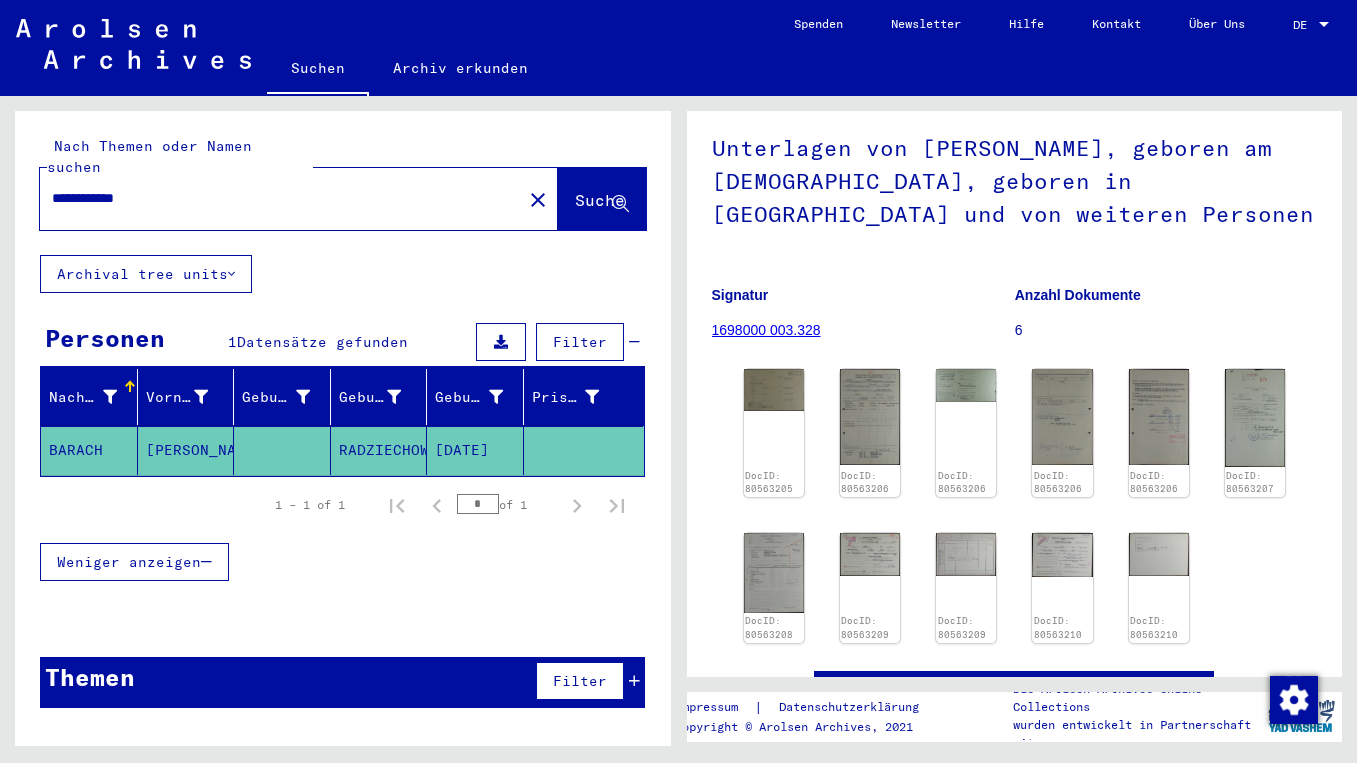 scroll, scrollTop: 185, scrollLeft: 0, axis: vertical 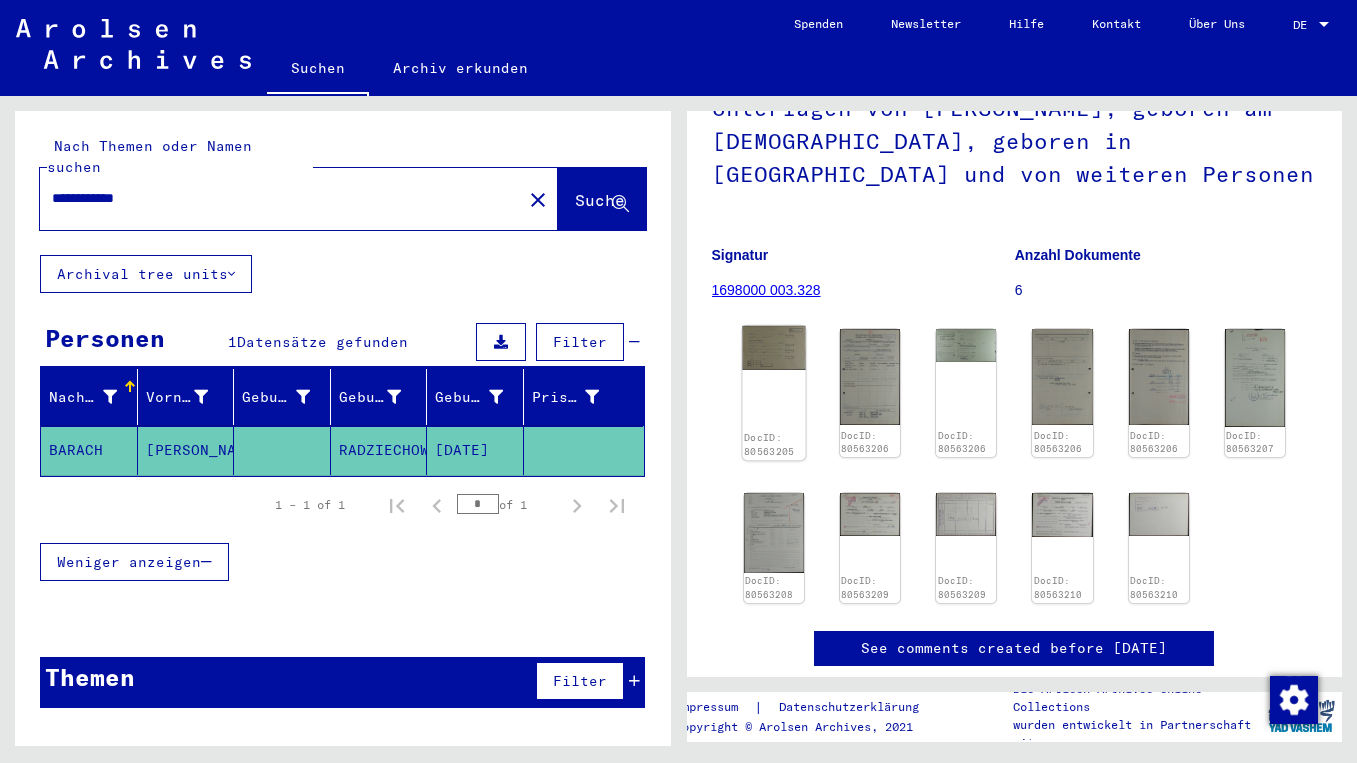 click 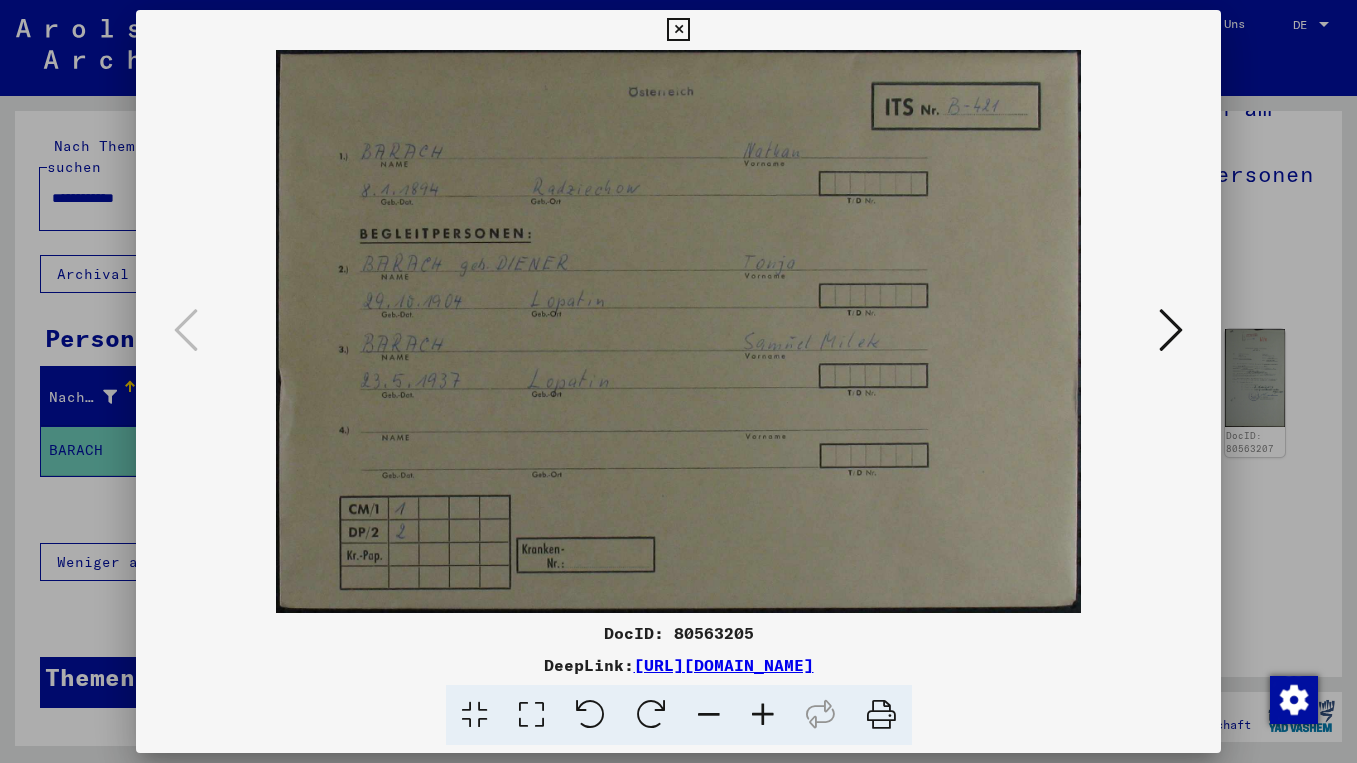 type 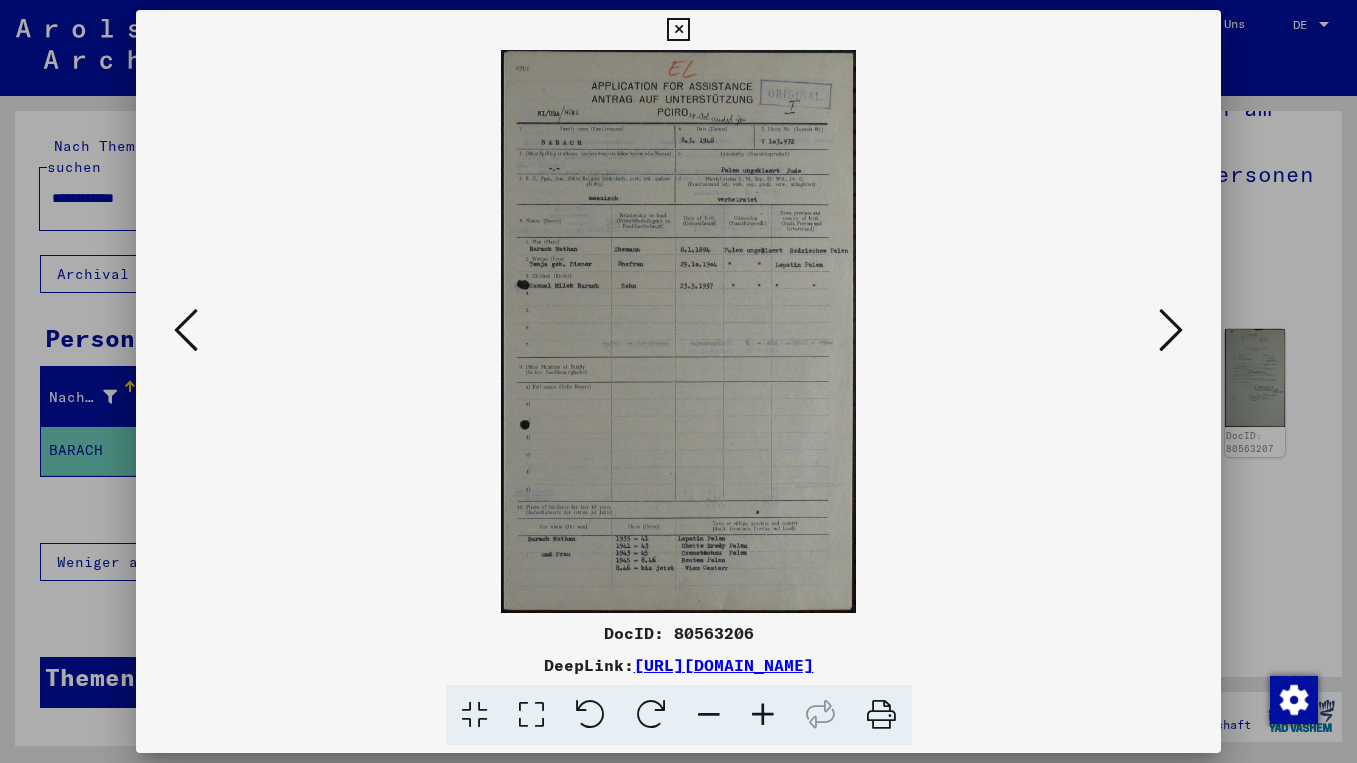 click at bounding box center (1171, 330) 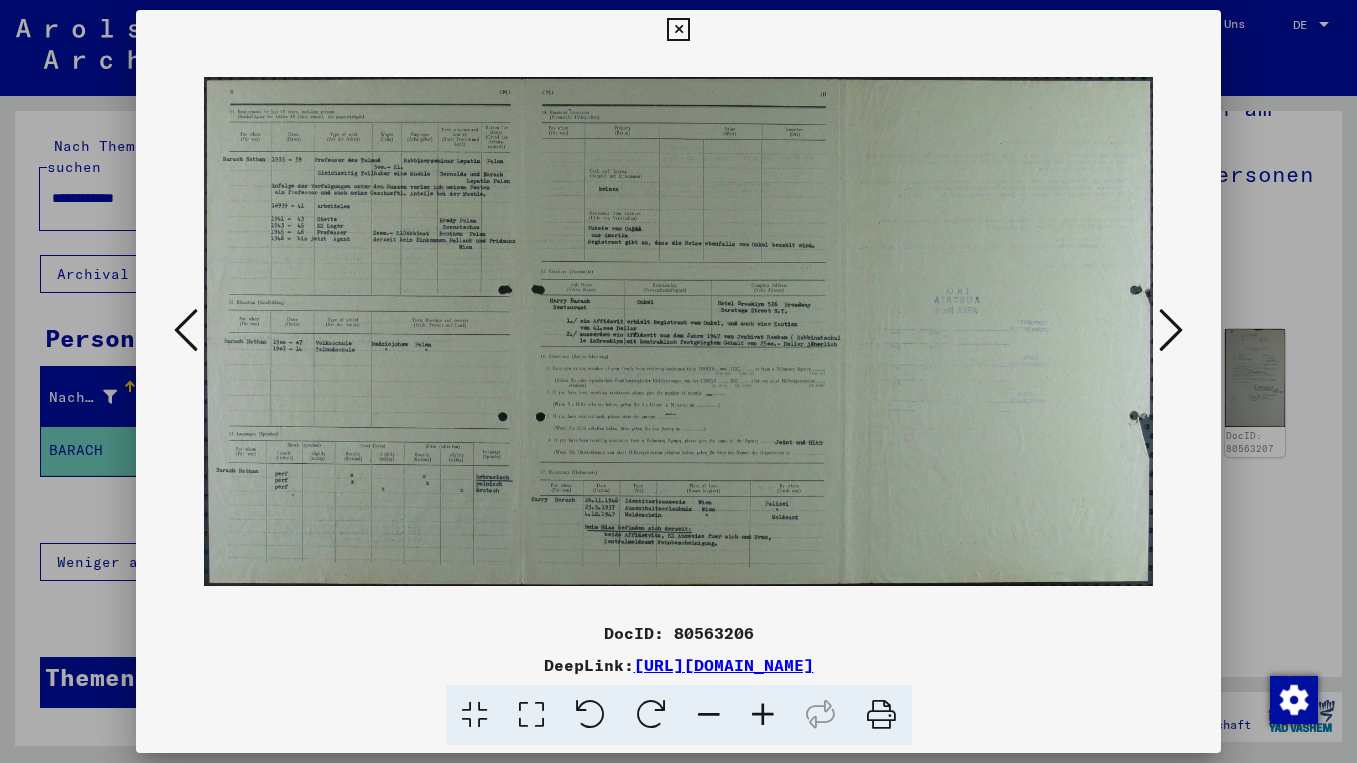 click at bounding box center [1171, 330] 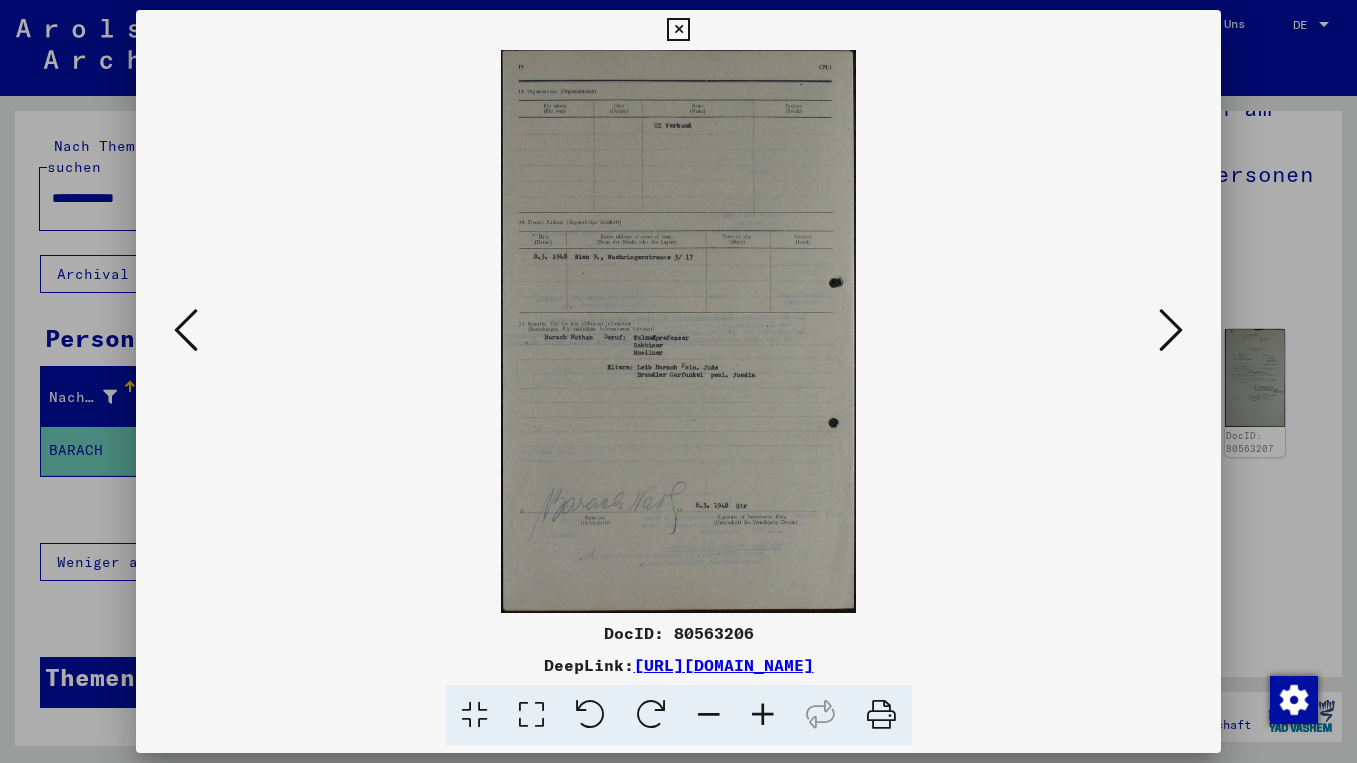 click at bounding box center (1171, 330) 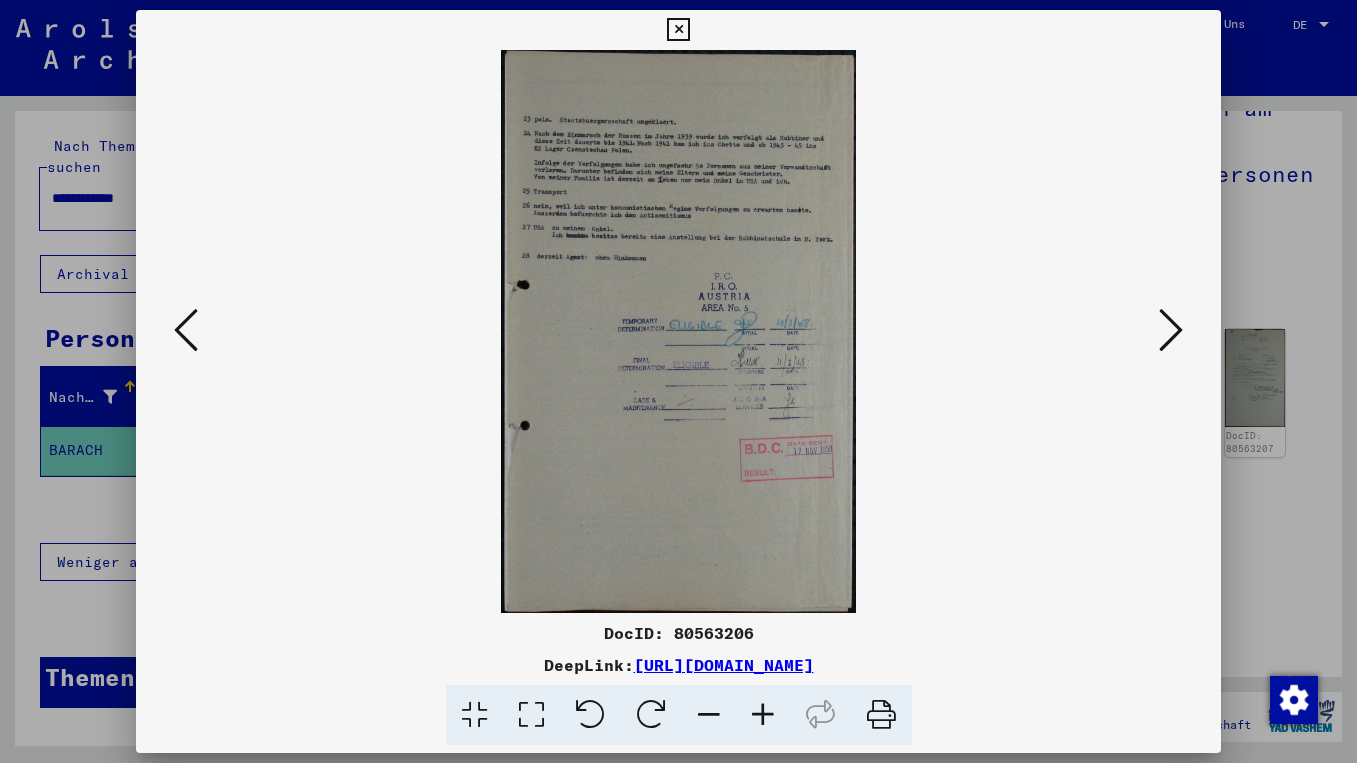 click at bounding box center [1171, 330] 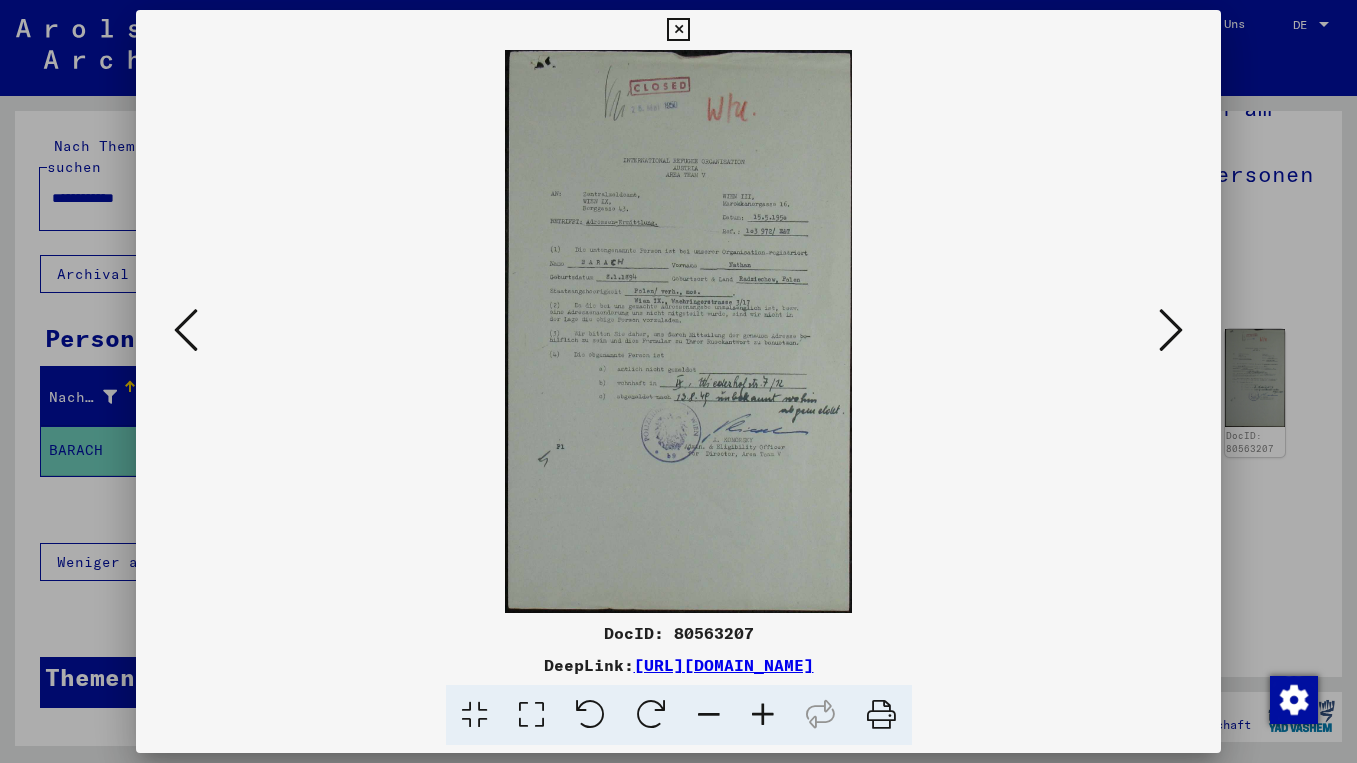 click at bounding box center [1171, 330] 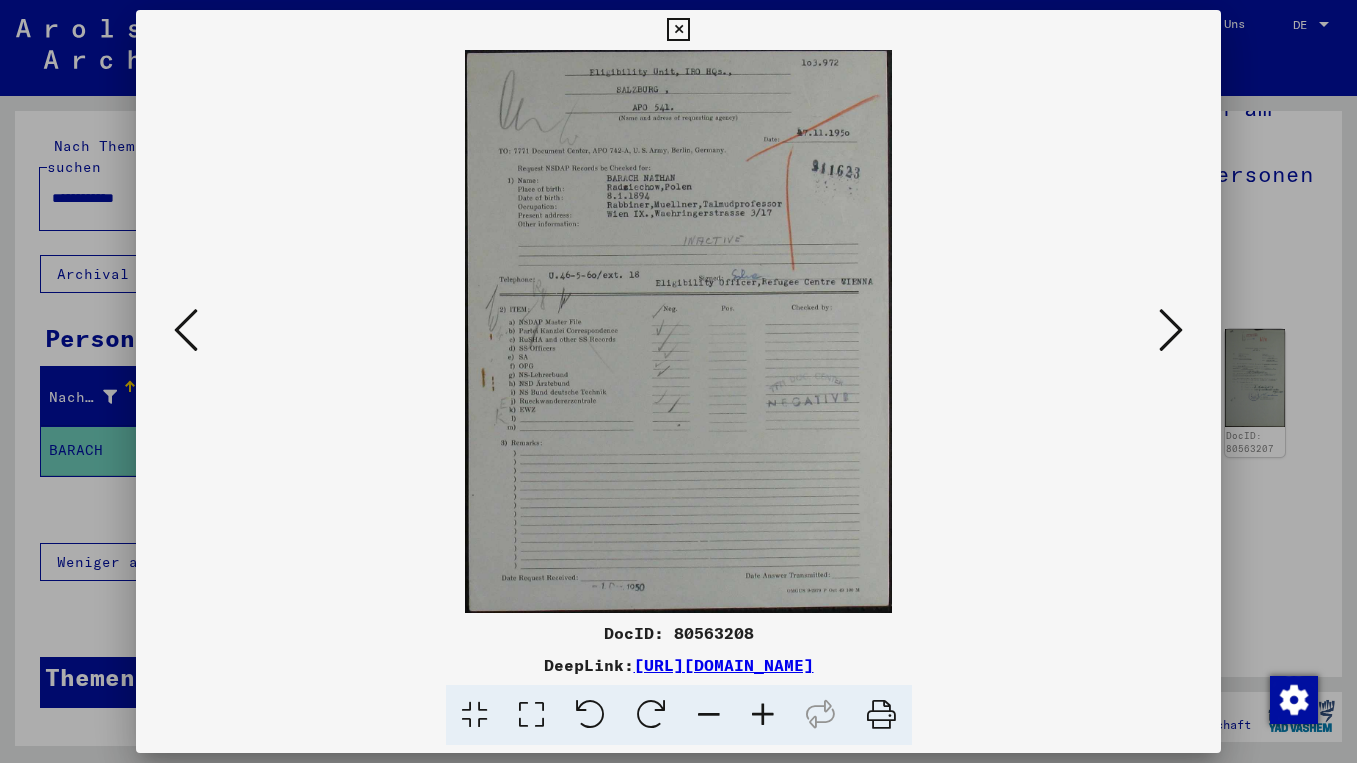 click at bounding box center [1171, 330] 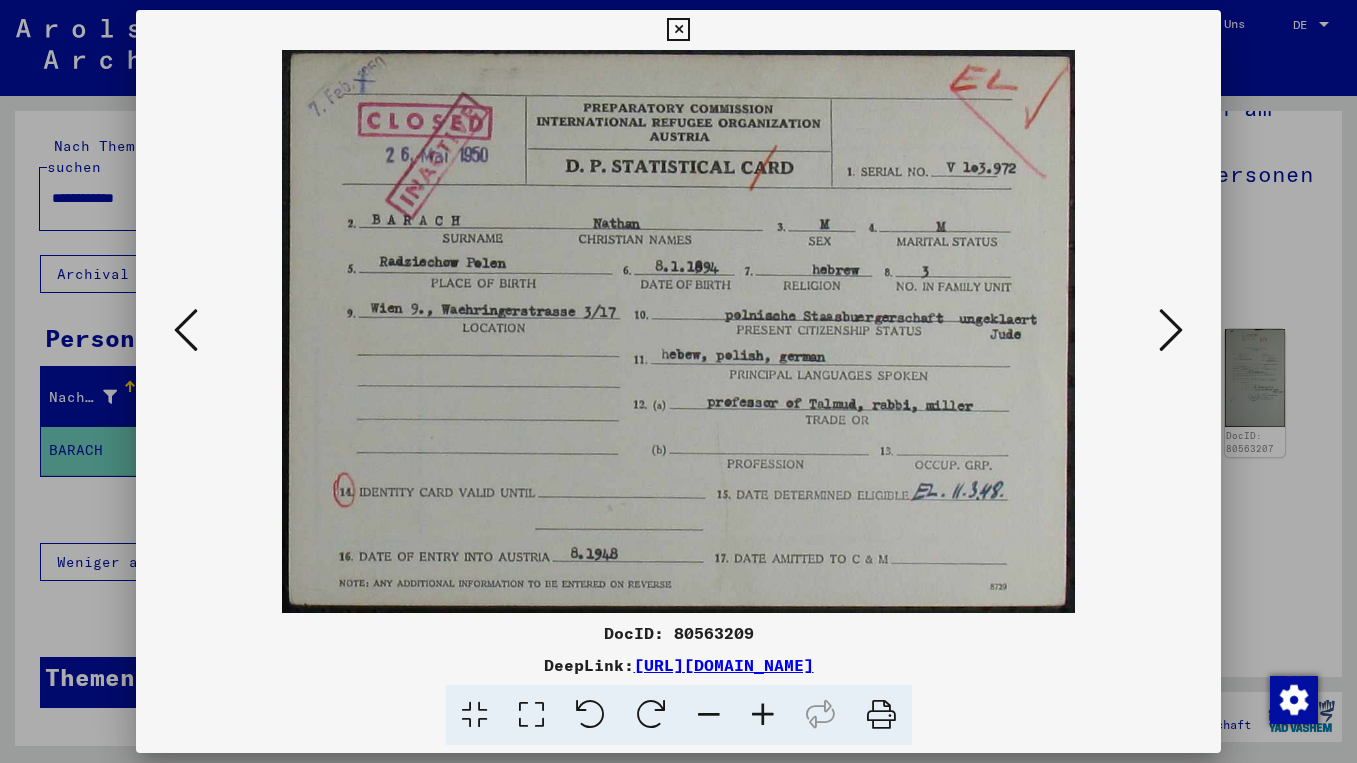click at bounding box center [1171, 330] 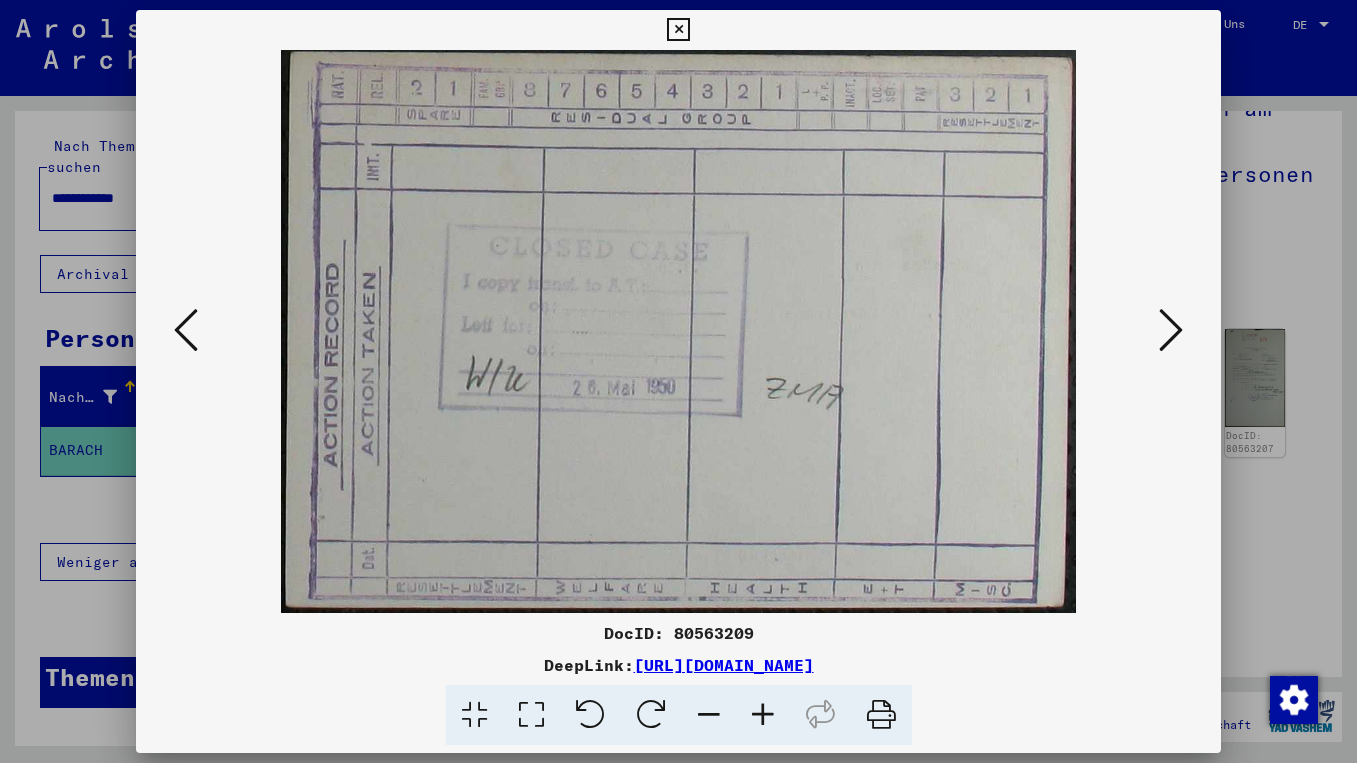 click at bounding box center [1171, 330] 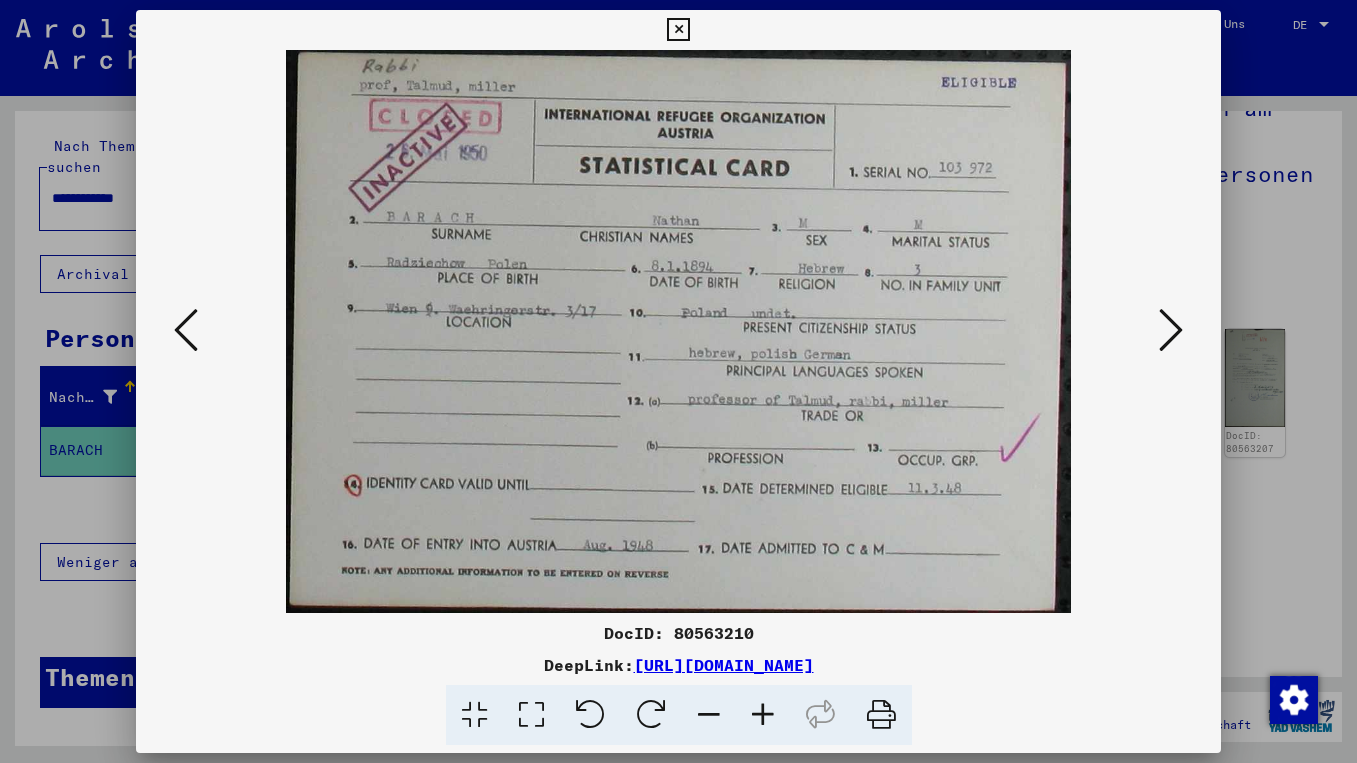 click at bounding box center [1171, 330] 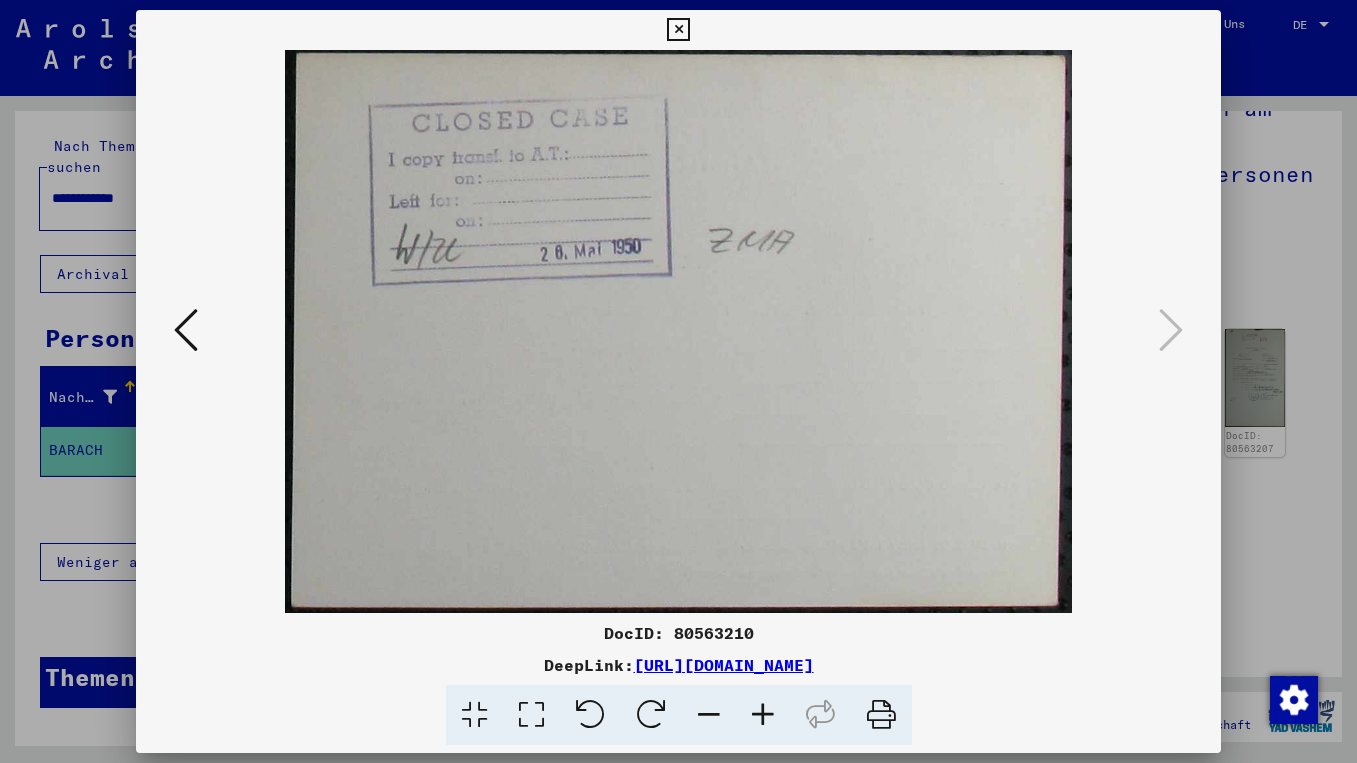 click at bounding box center (186, 330) 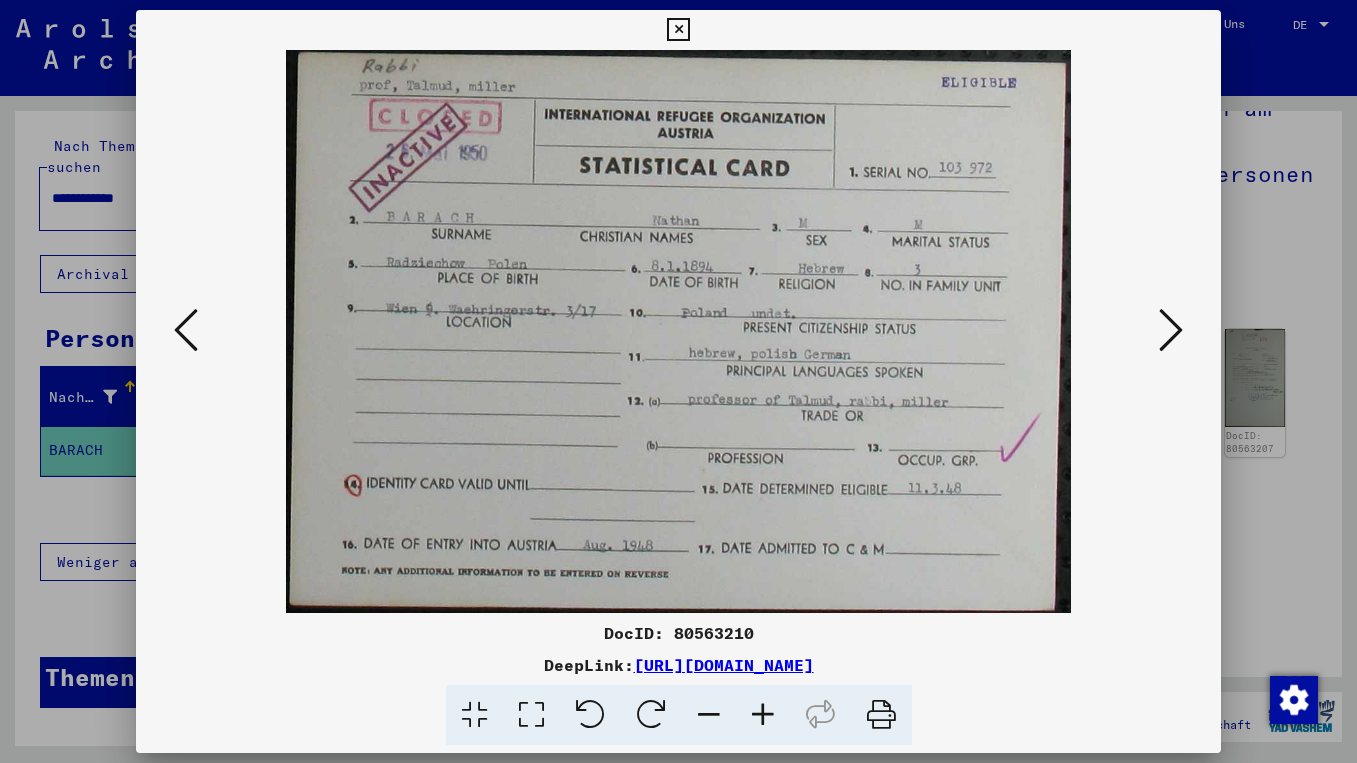 click at bounding box center (186, 330) 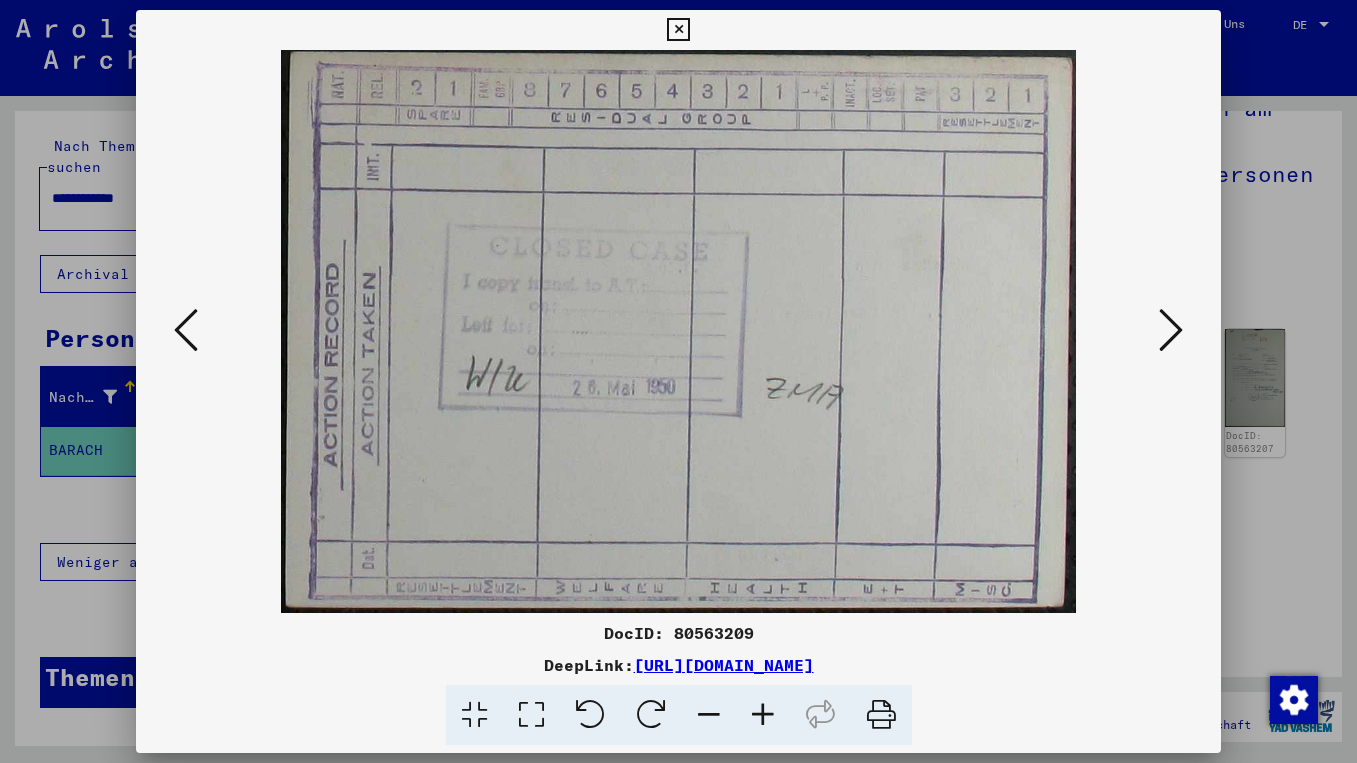 click at bounding box center (186, 330) 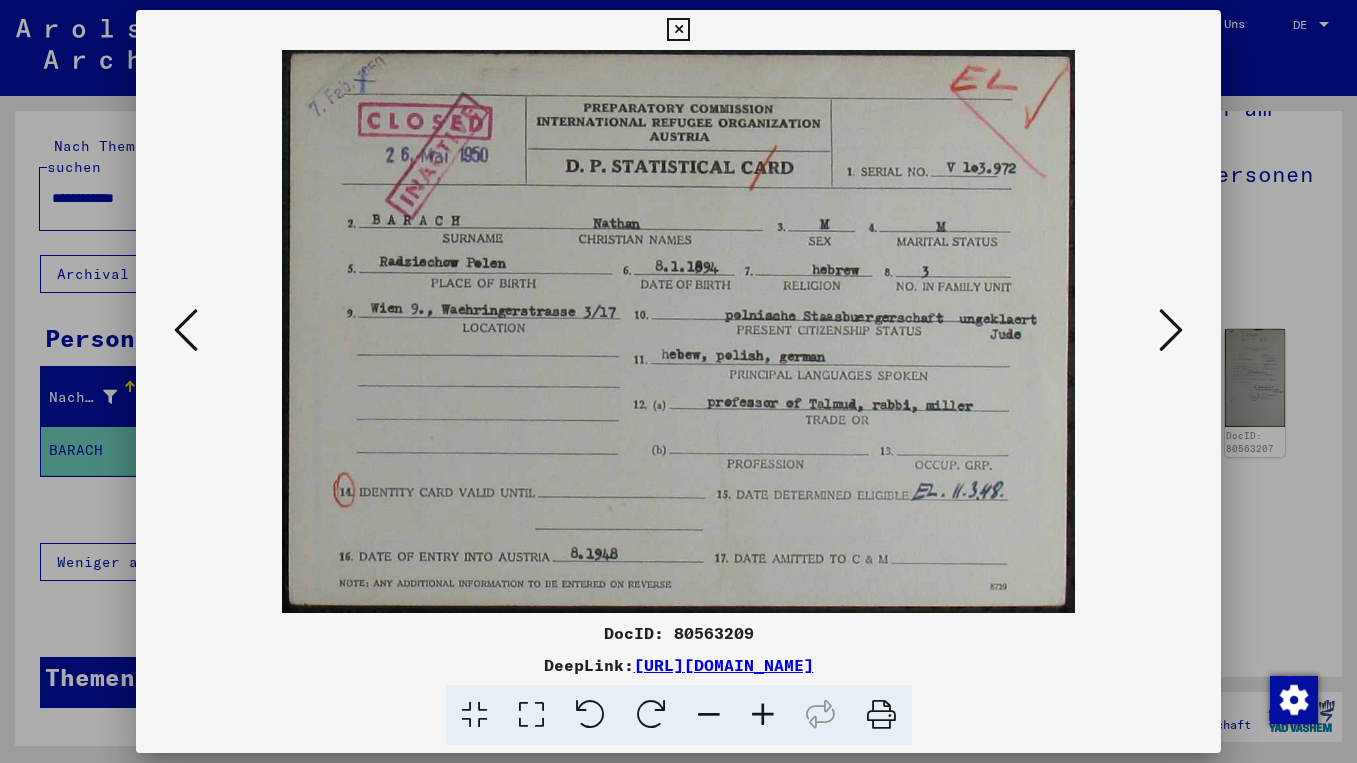 click at bounding box center (186, 330) 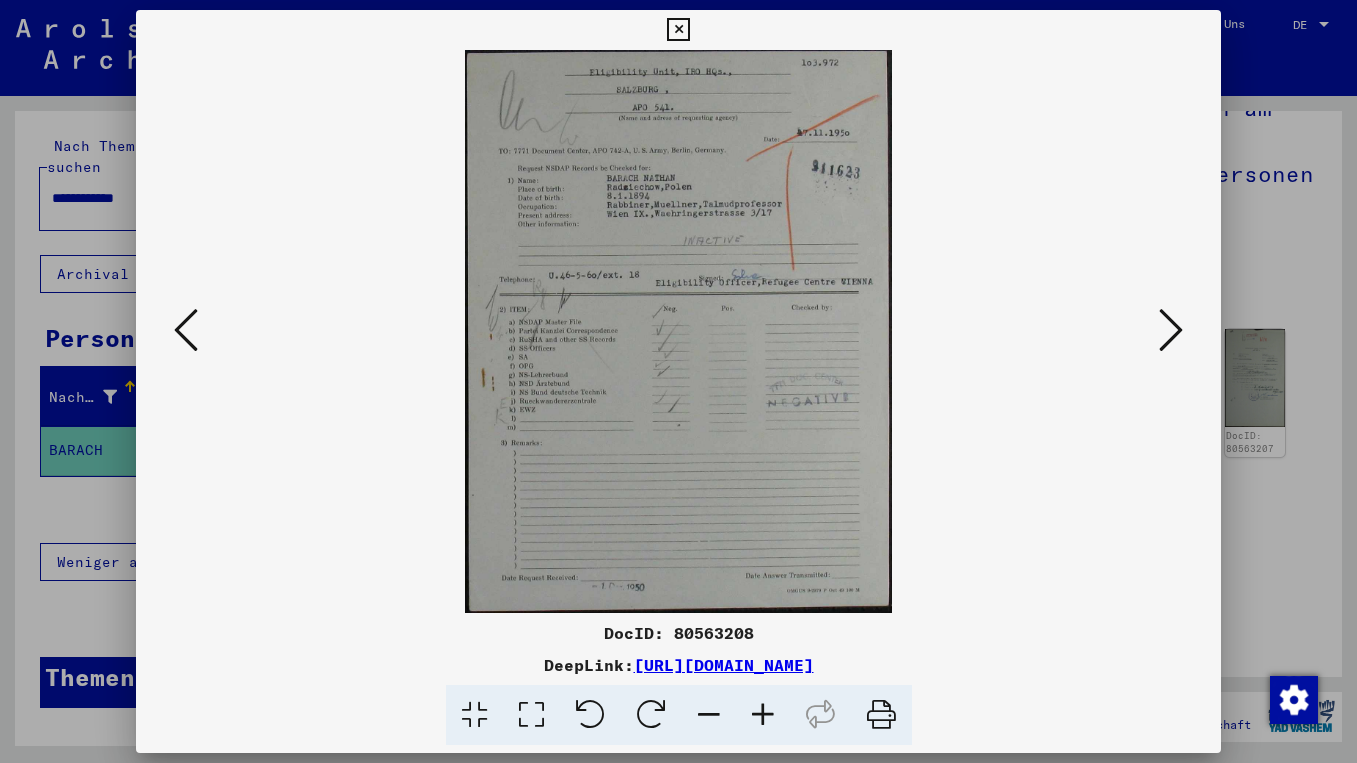 click at bounding box center (186, 330) 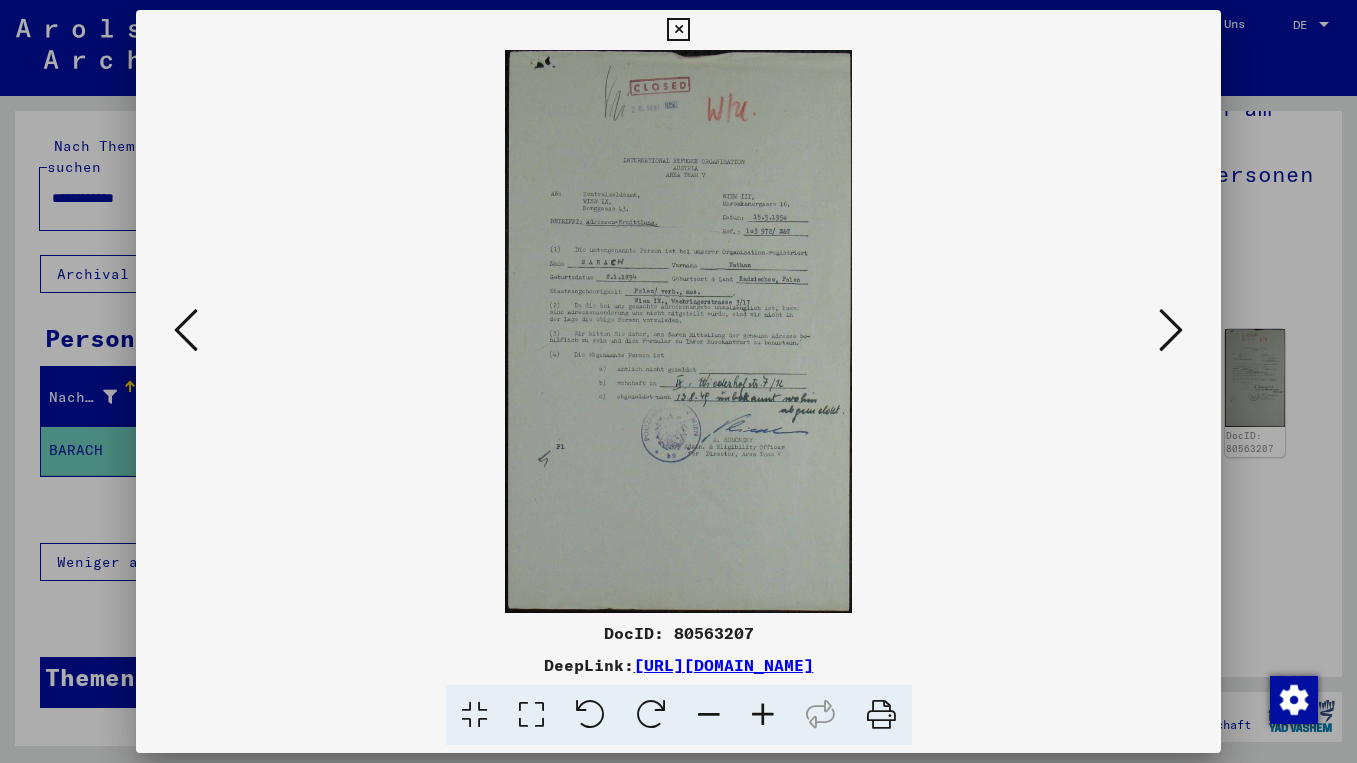 click at bounding box center [186, 330] 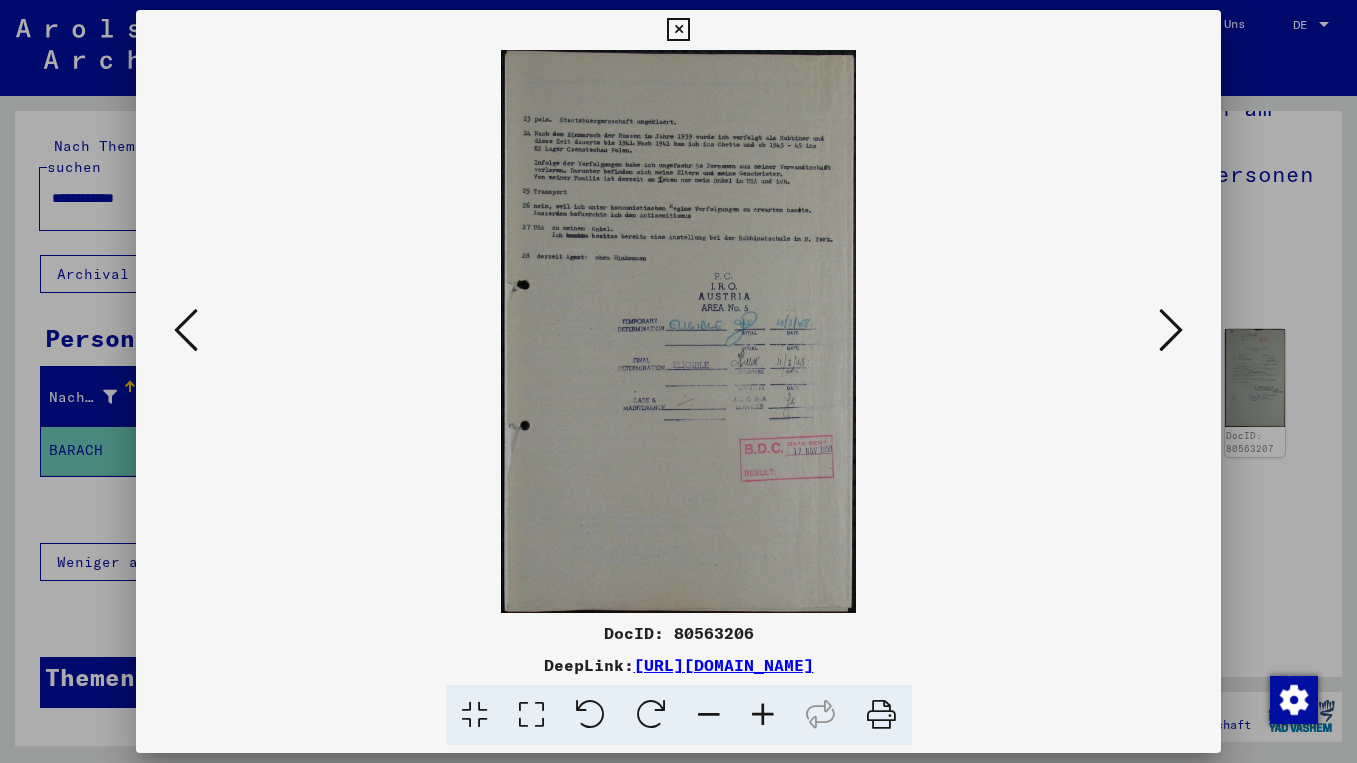 click at bounding box center (186, 330) 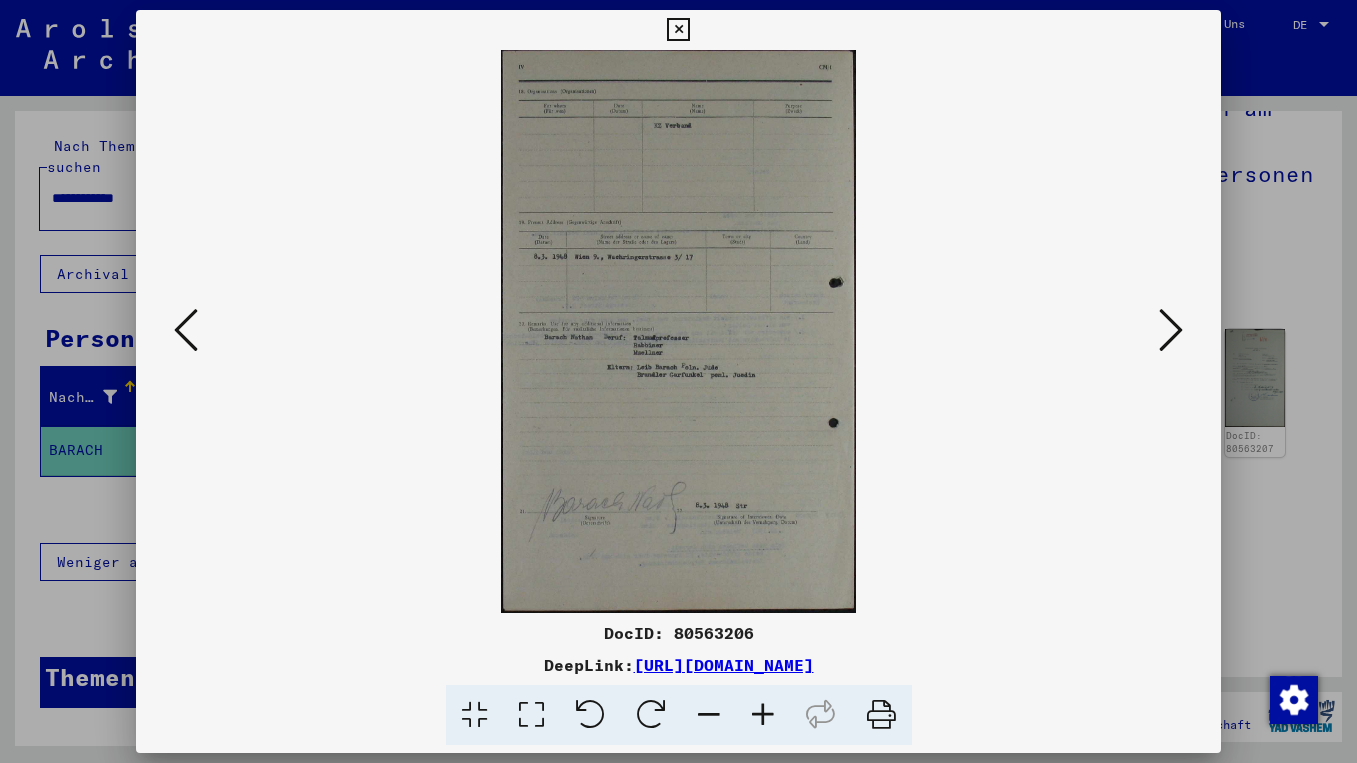 click at bounding box center (186, 330) 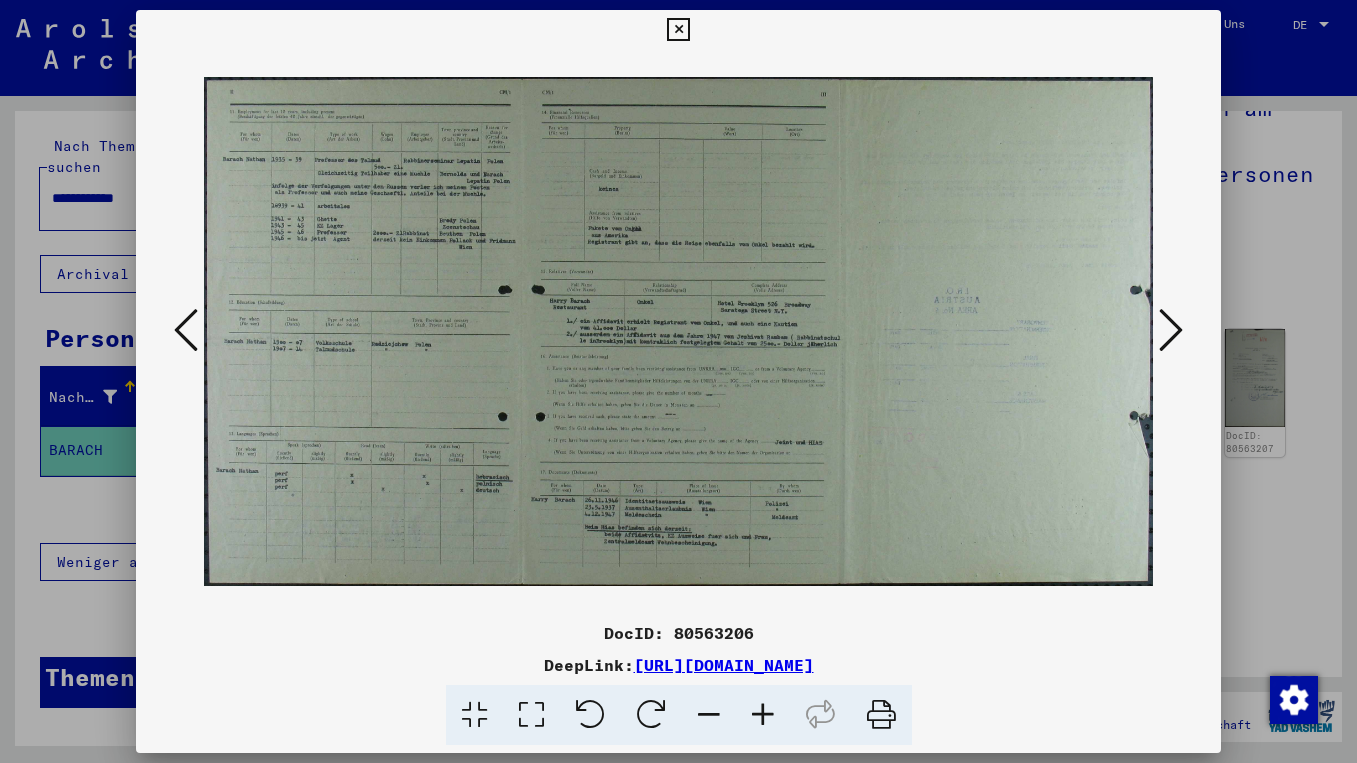 click at bounding box center (186, 330) 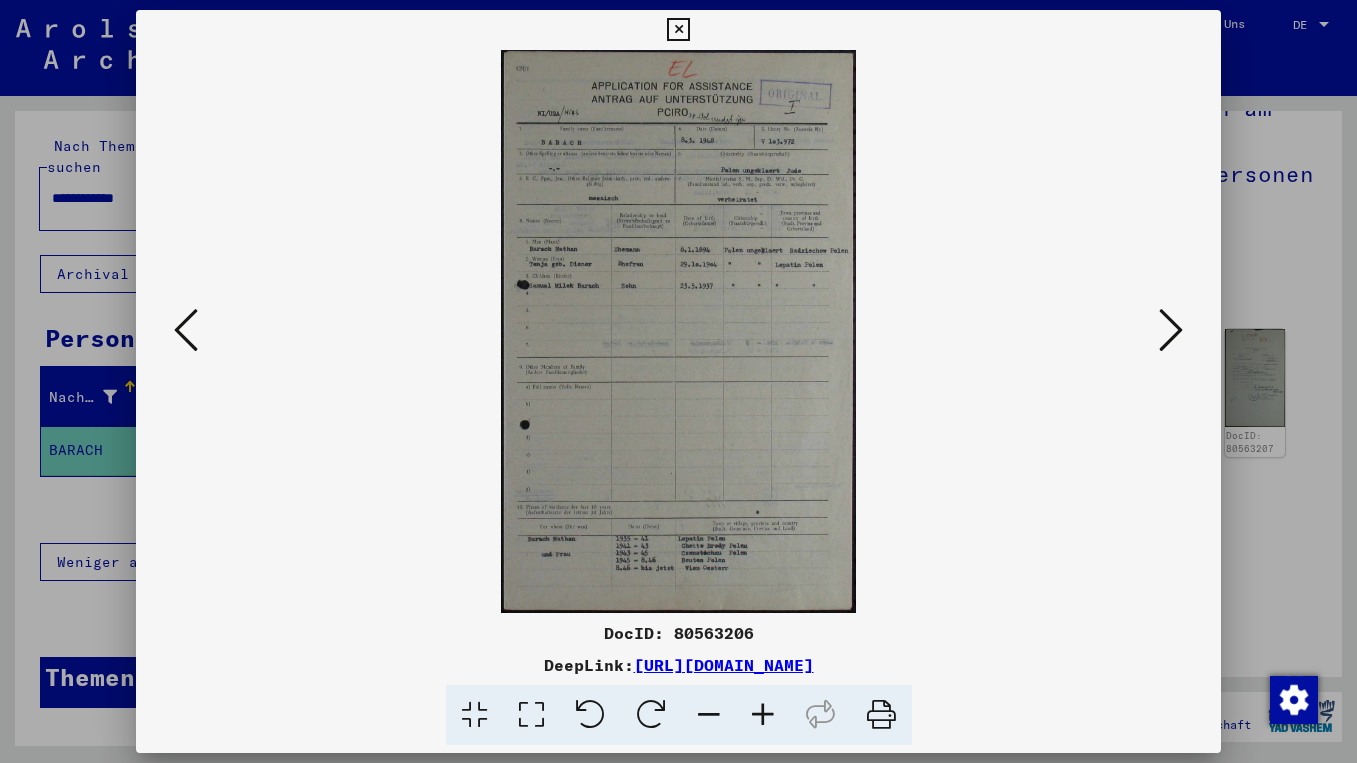 click at bounding box center [186, 330] 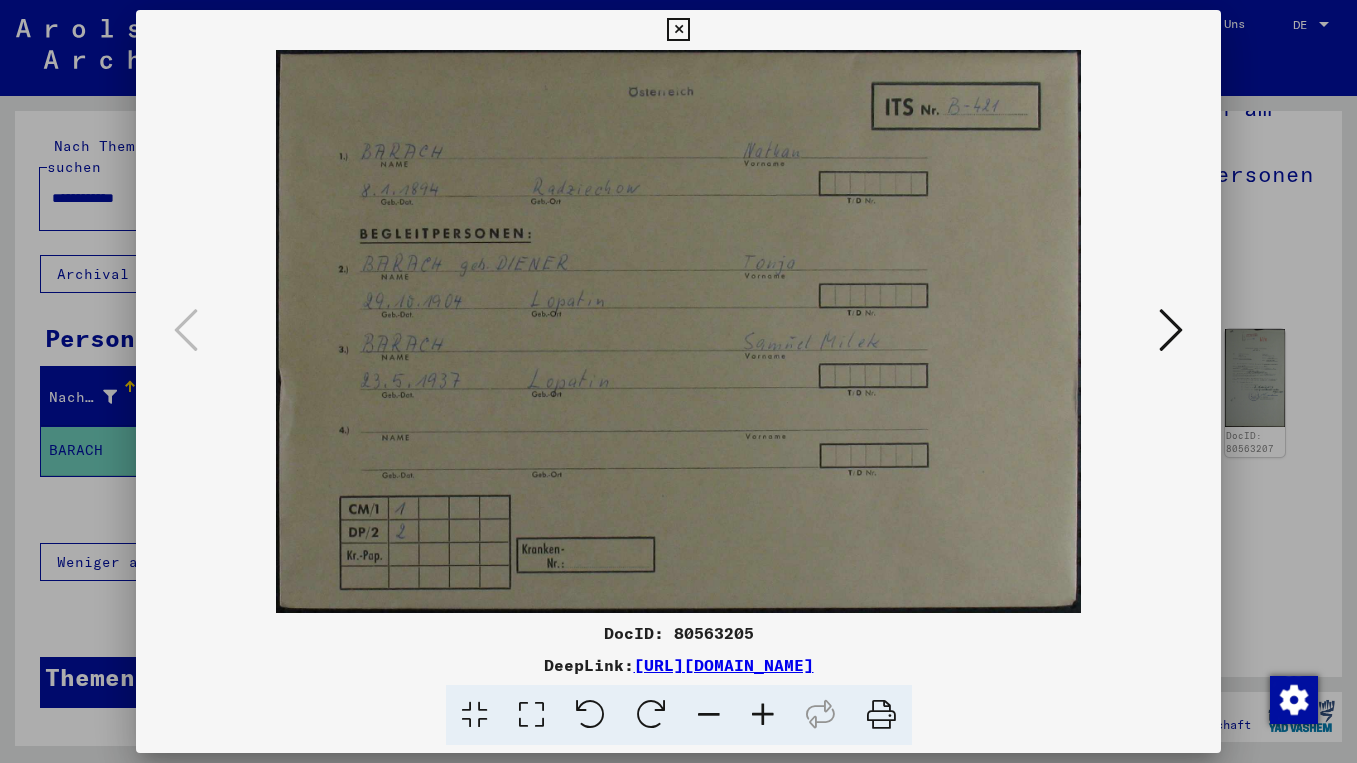 click at bounding box center [678, 30] 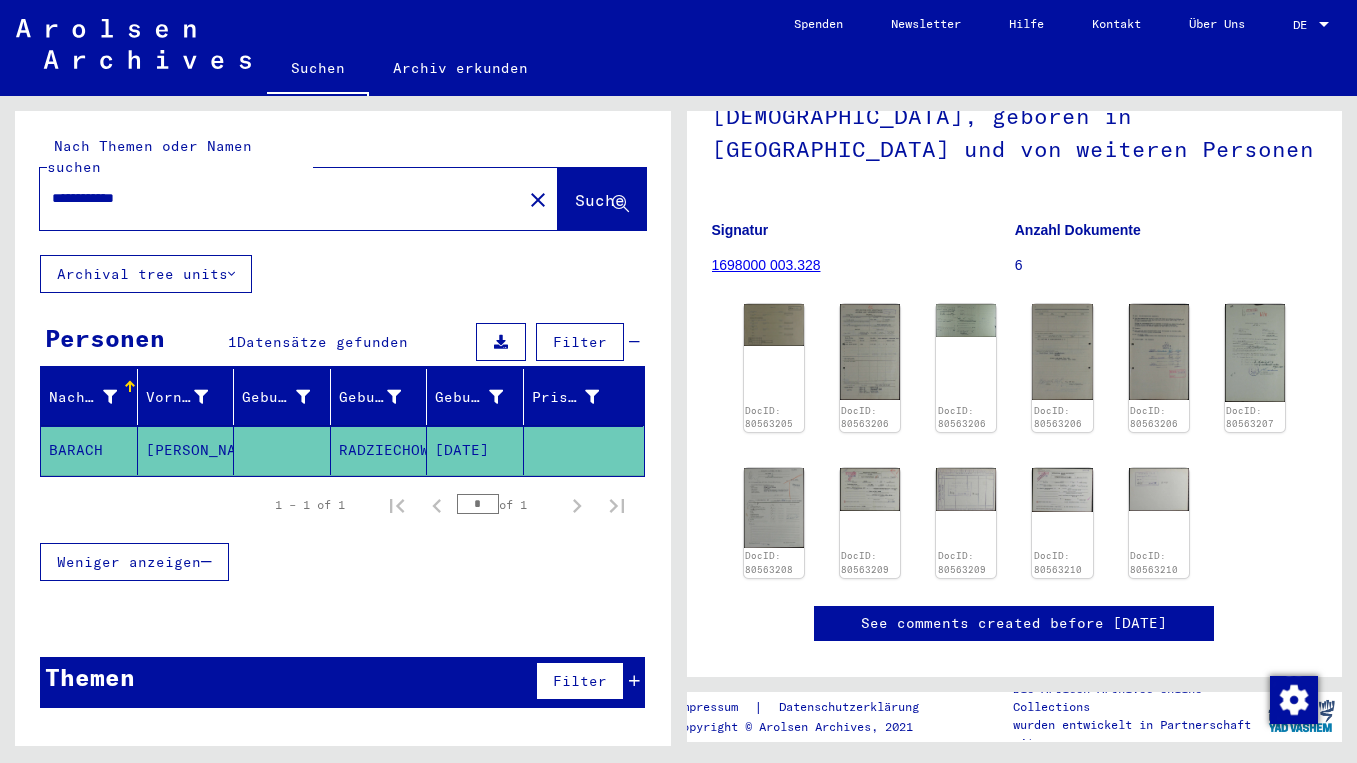 scroll, scrollTop: 212, scrollLeft: 0, axis: vertical 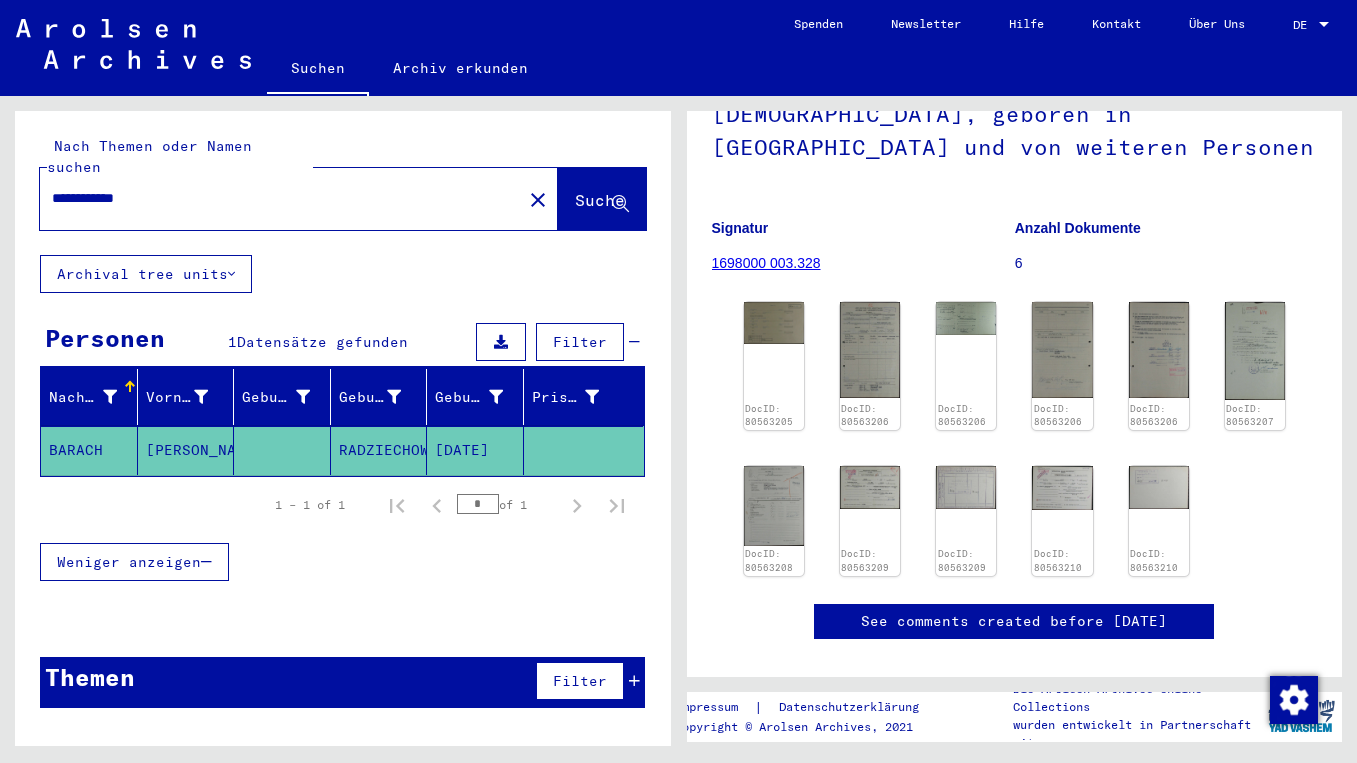 drag, startPoint x: 966, startPoint y: 510, endPoint x: 934, endPoint y: 510, distance: 32 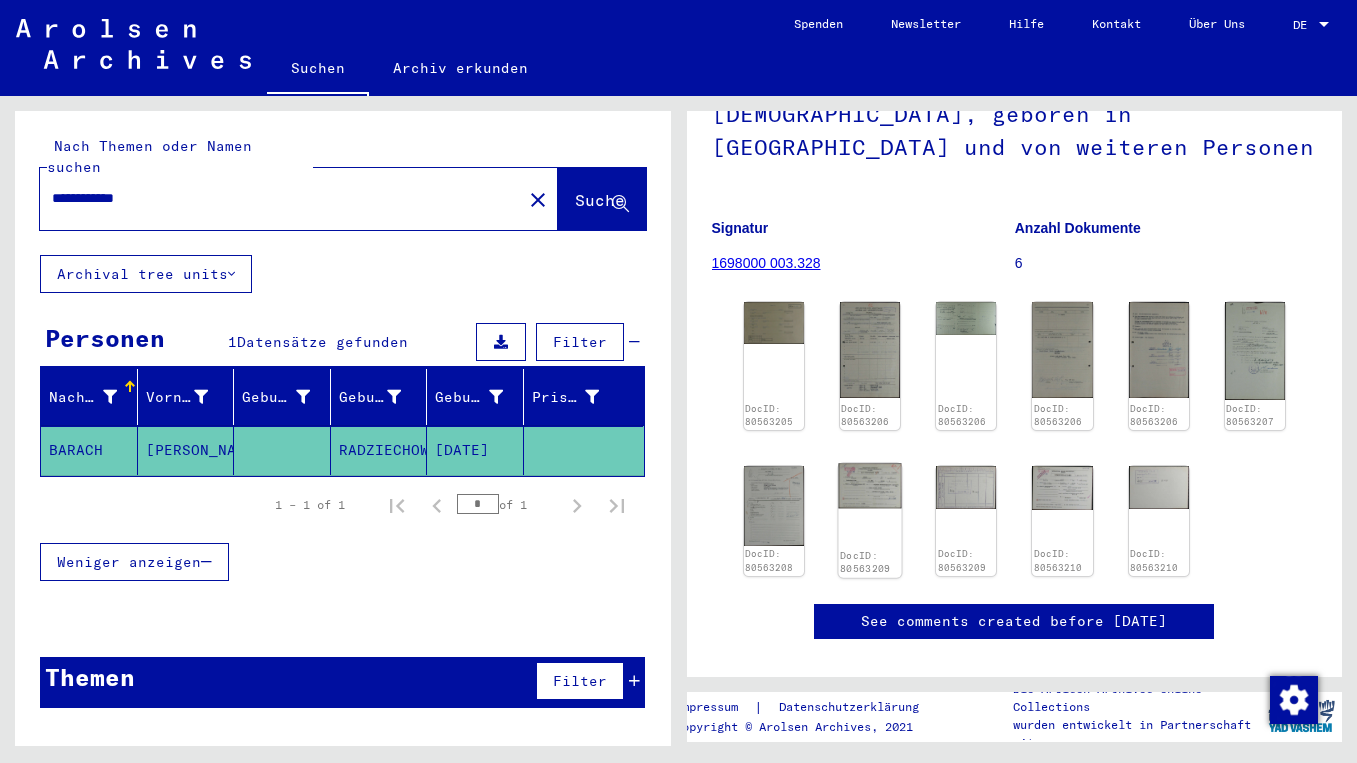 click 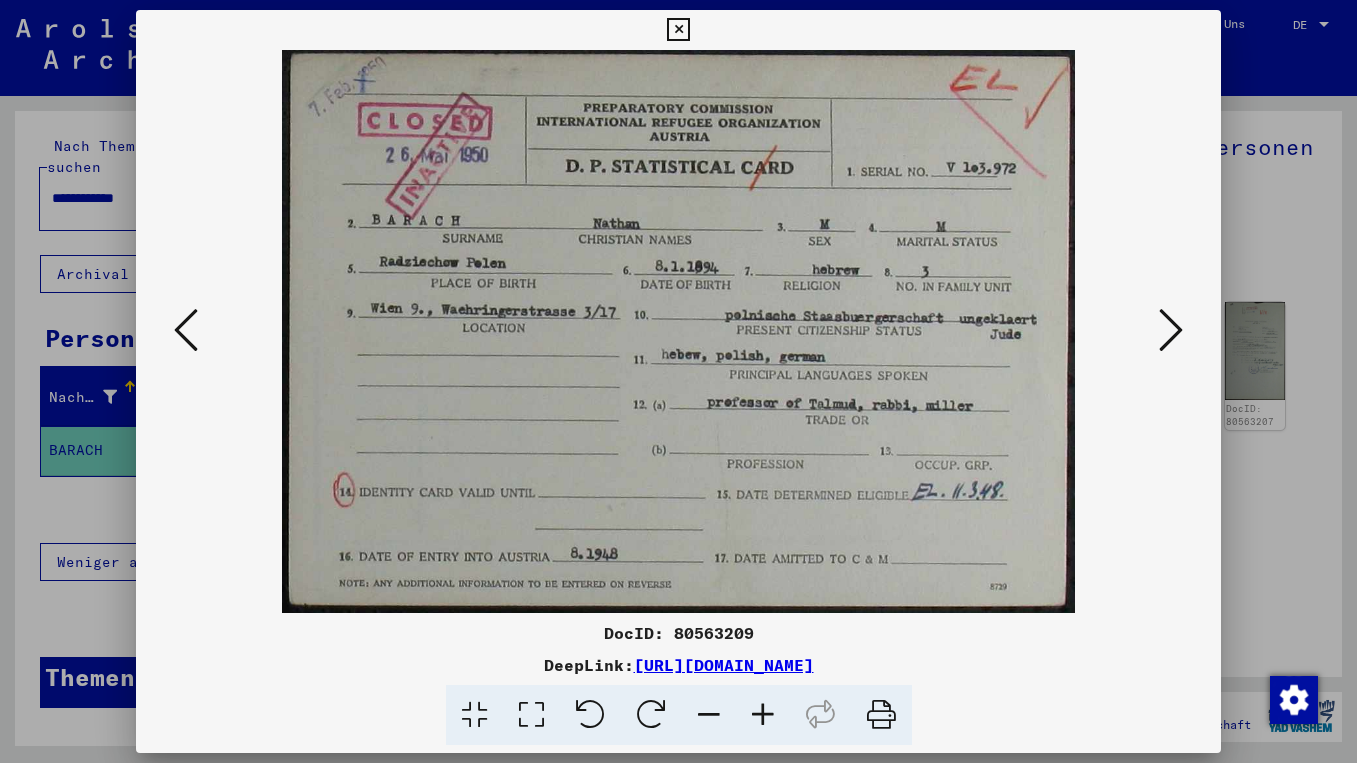 click at bounding box center (881, 715) 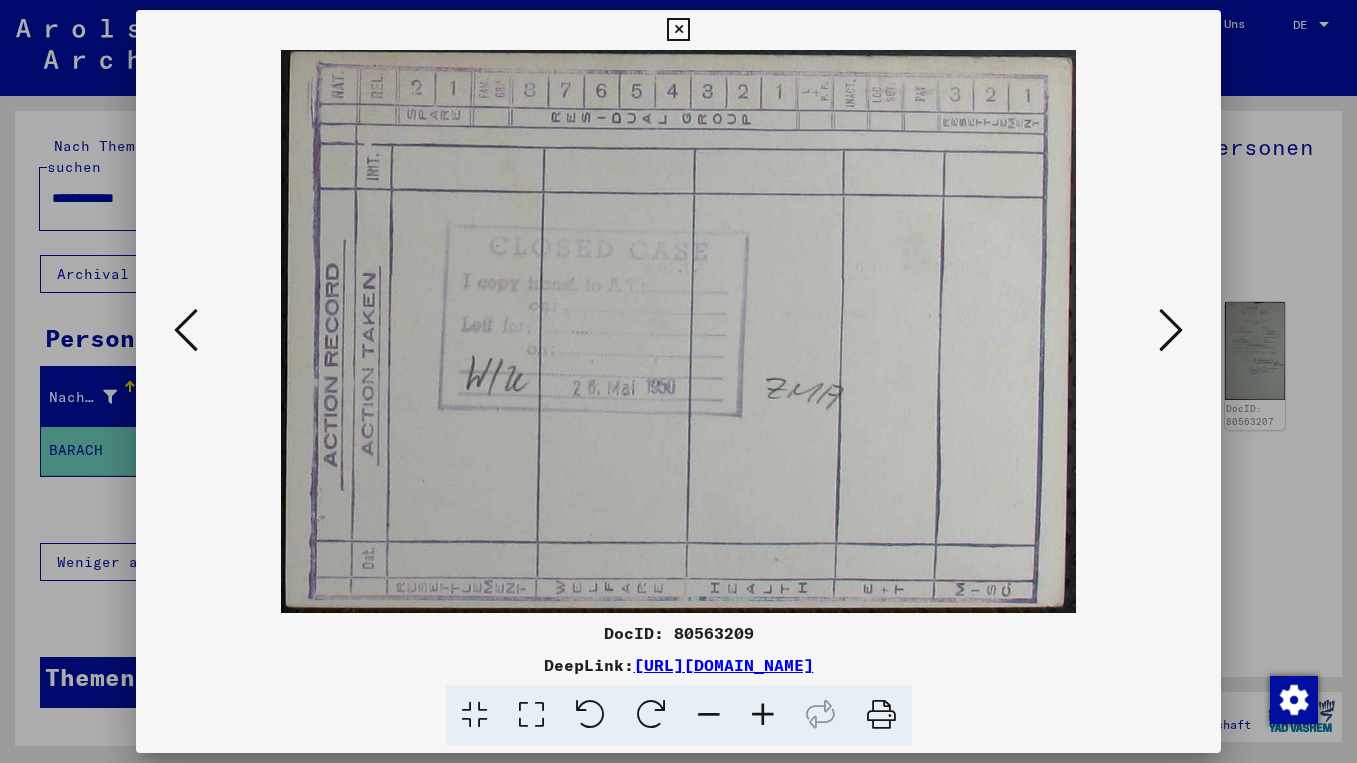 click at bounding box center (881, 715) 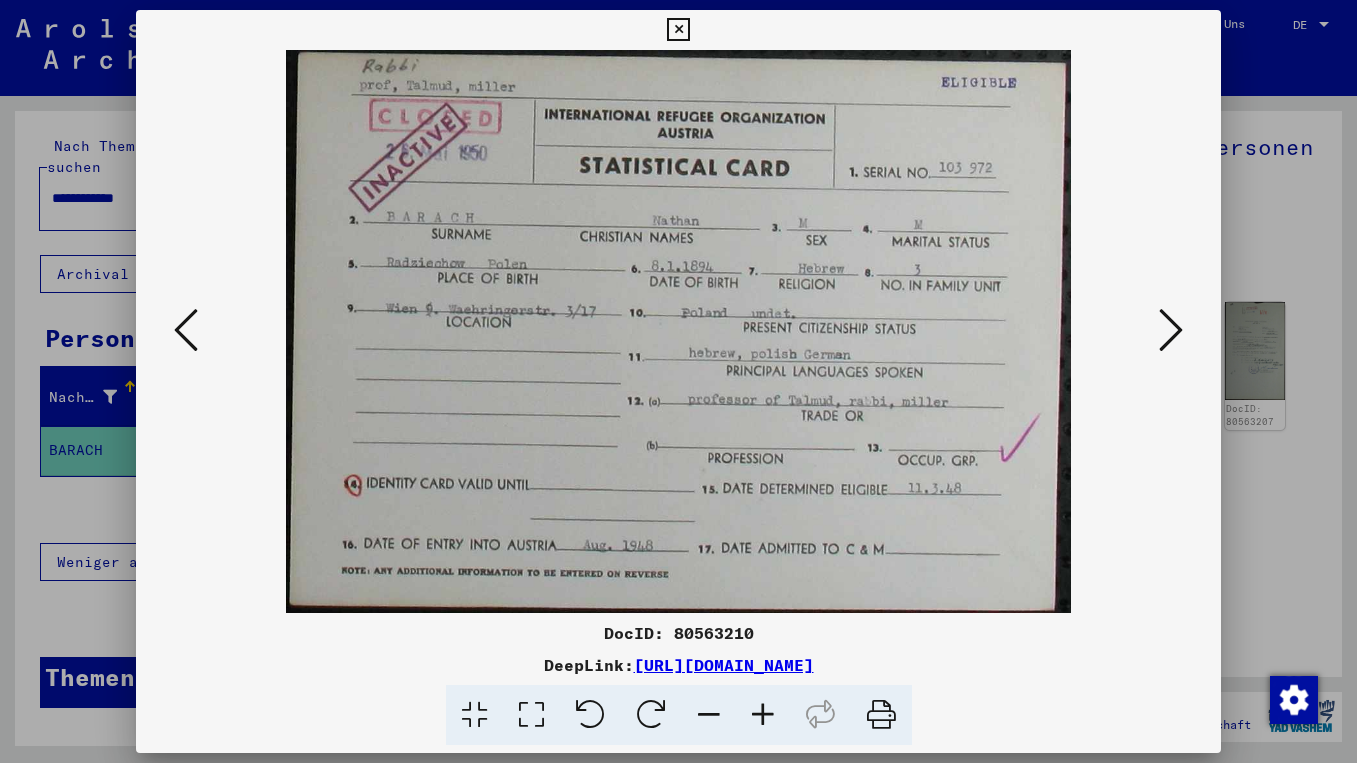 click at bounding box center (881, 715) 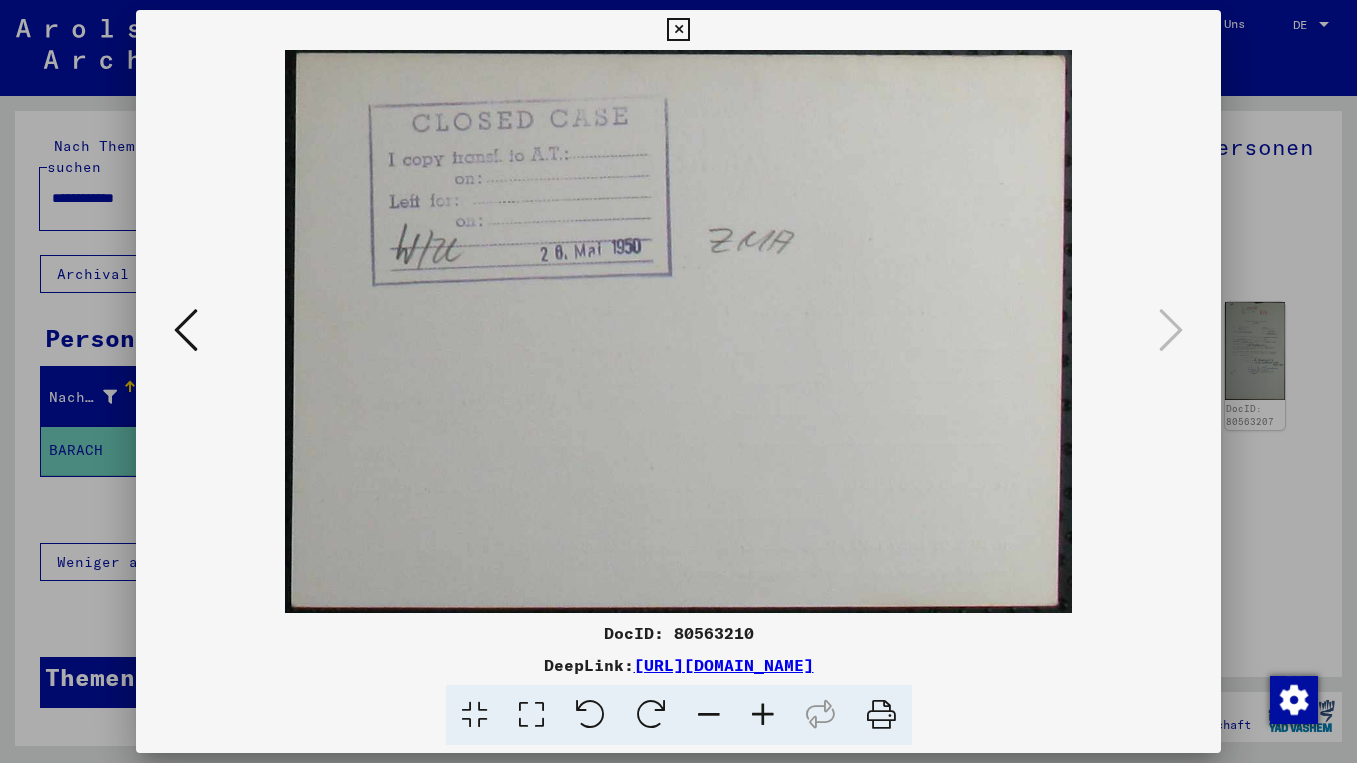 click at bounding box center (881, 715) 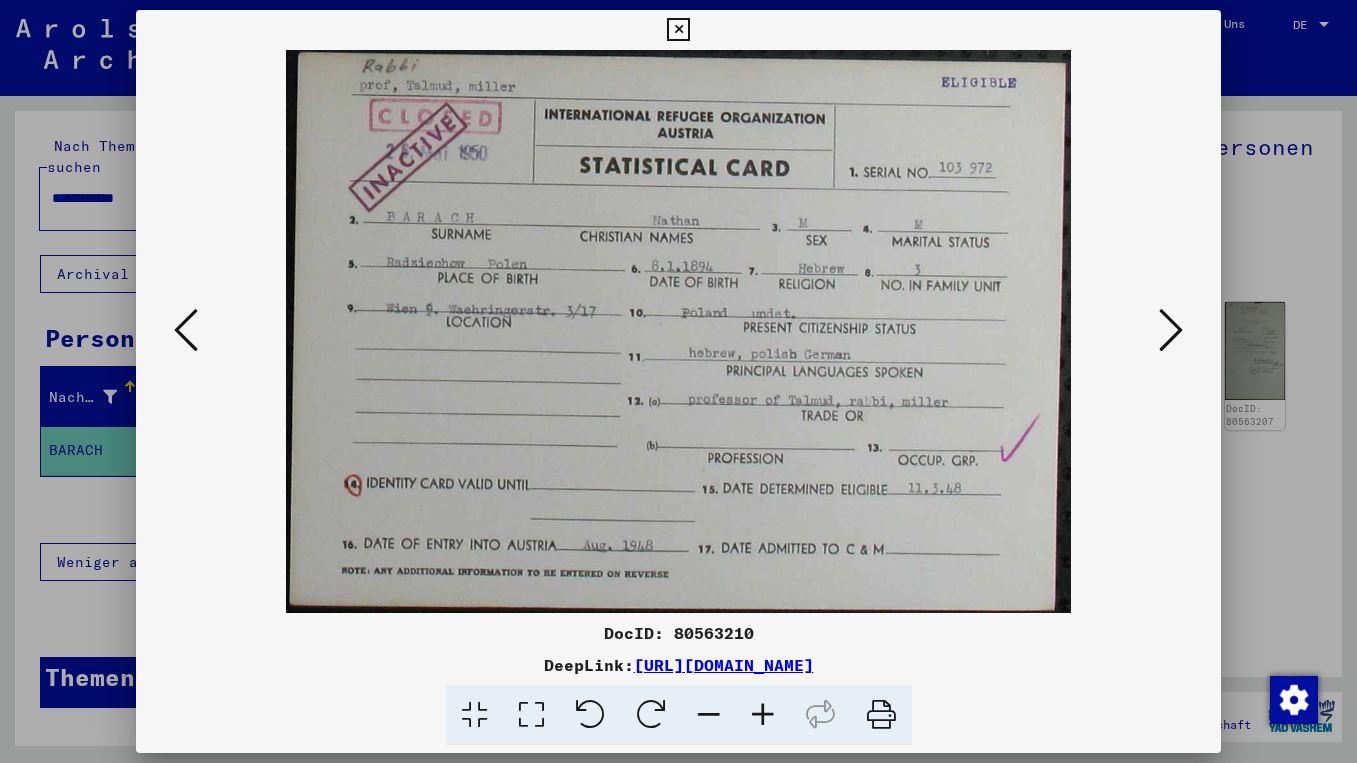 click at bounding box center [186, 330] 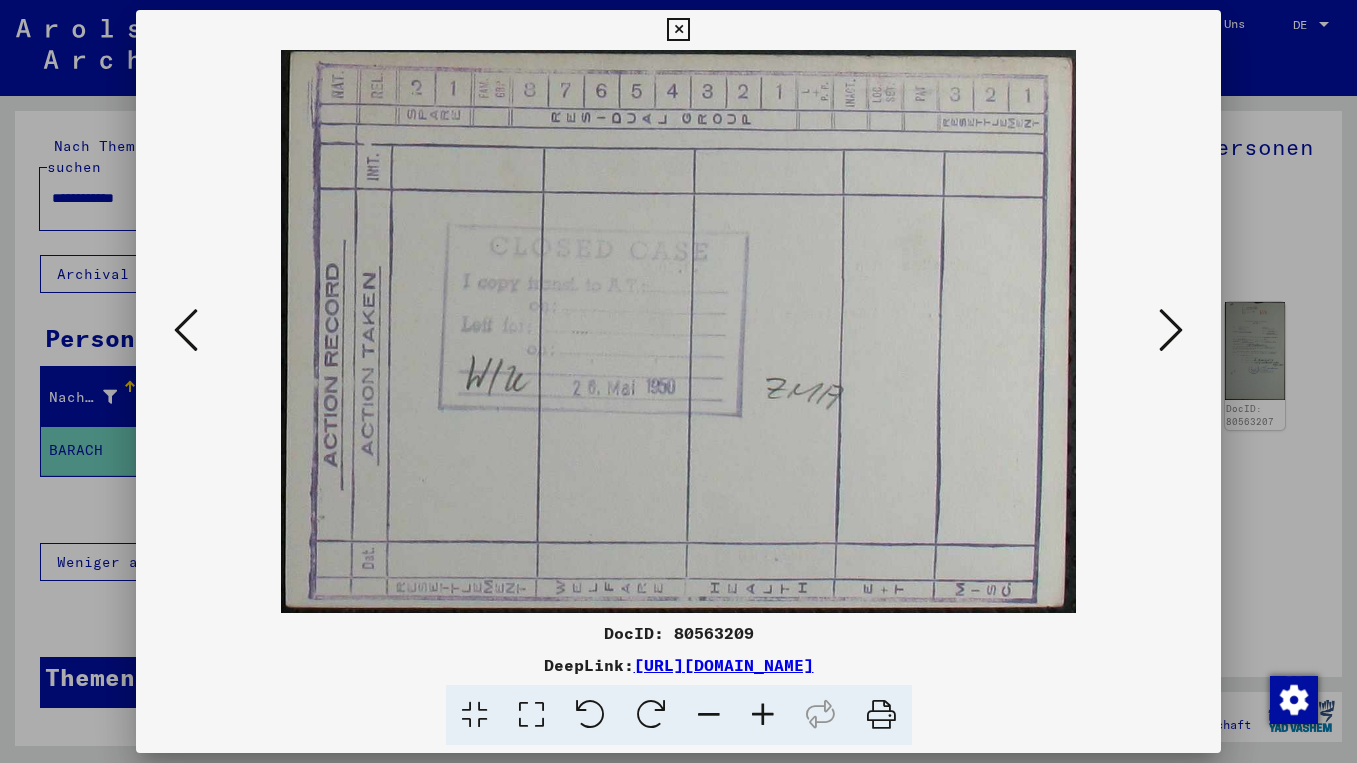 click at bounding box center [186, 330] 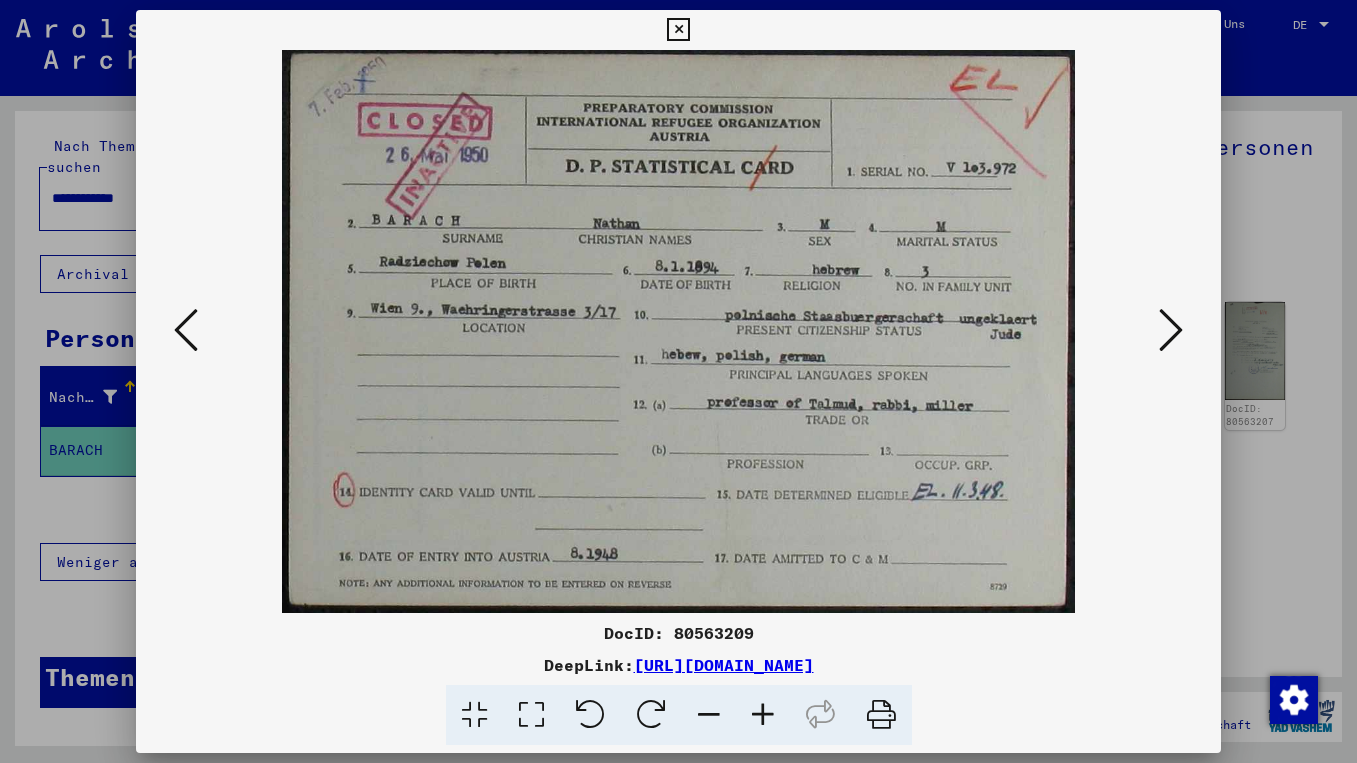 click at bounding box center [186, 330] 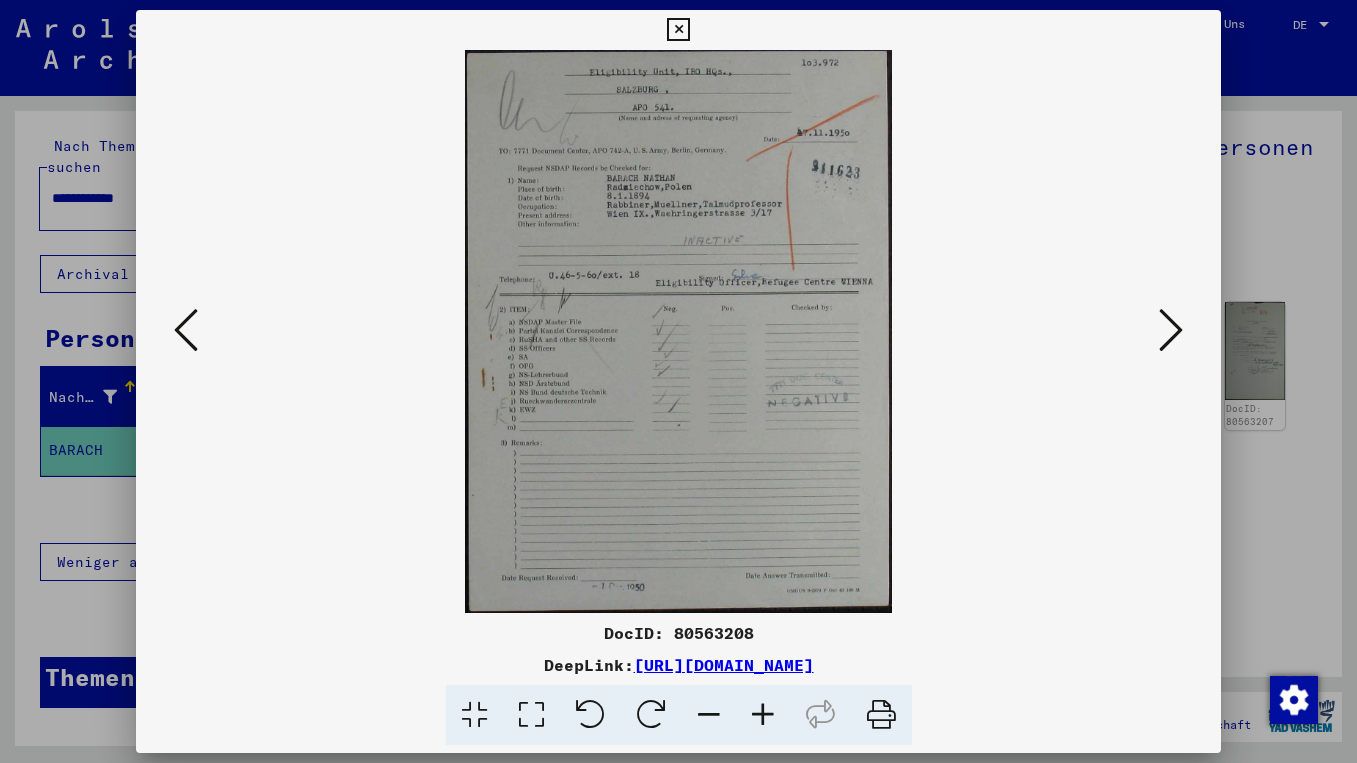 click at bounding box center [881, 715] 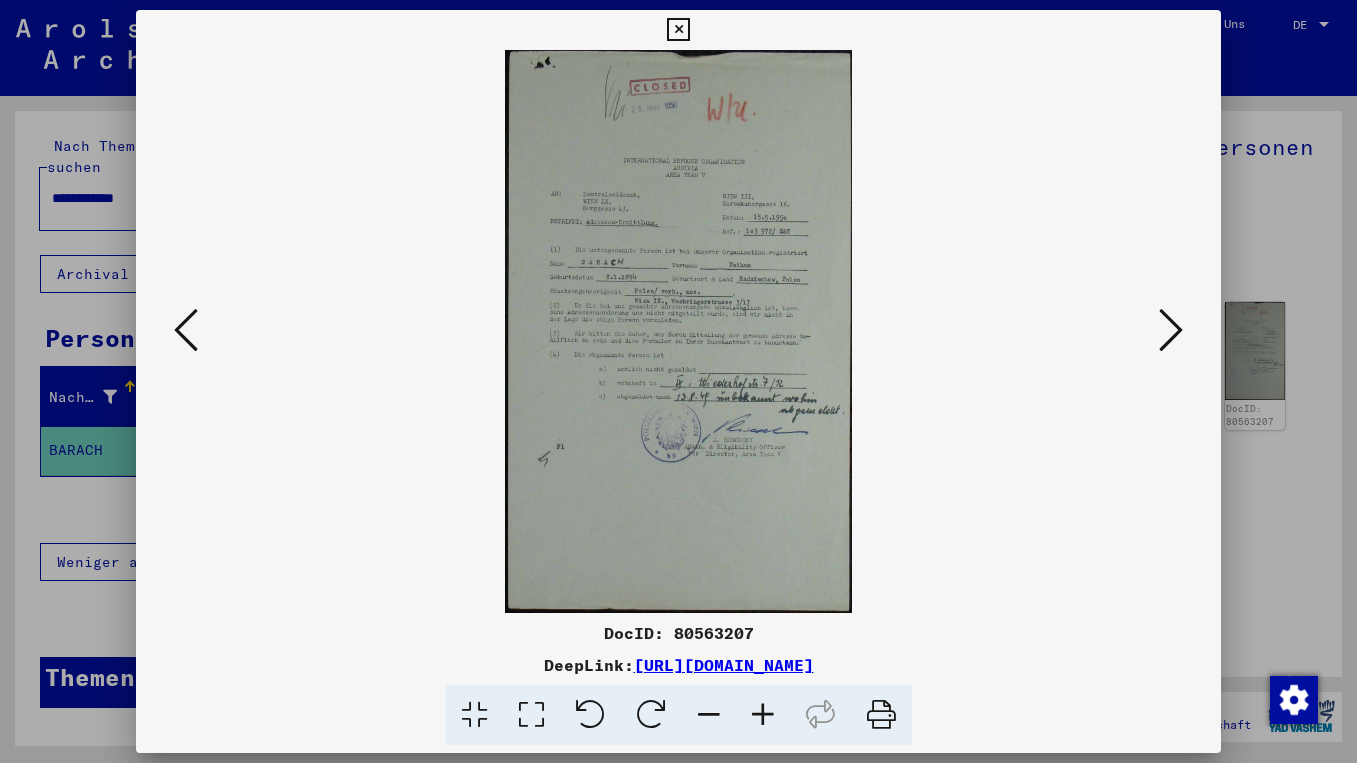 click at bounding box center [186, 330] 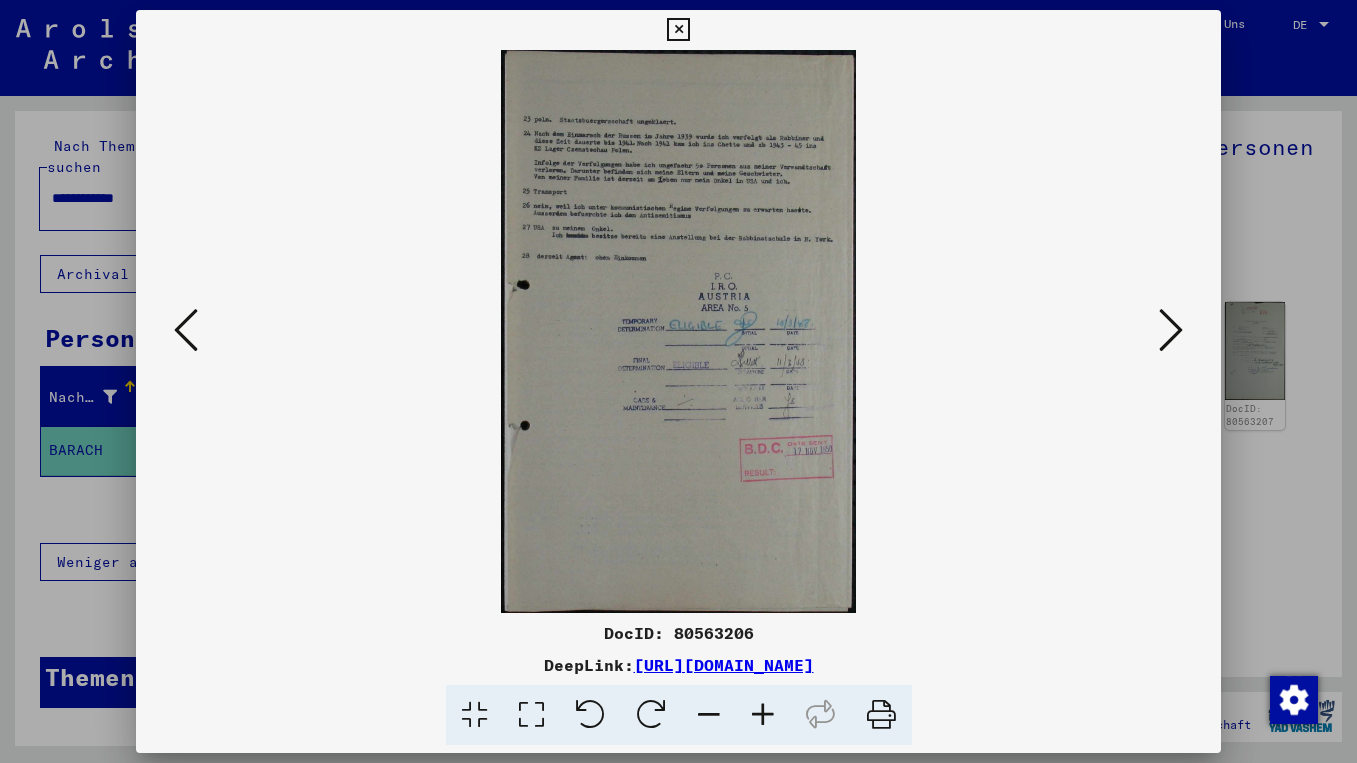 click at bounding box center (186, 330) 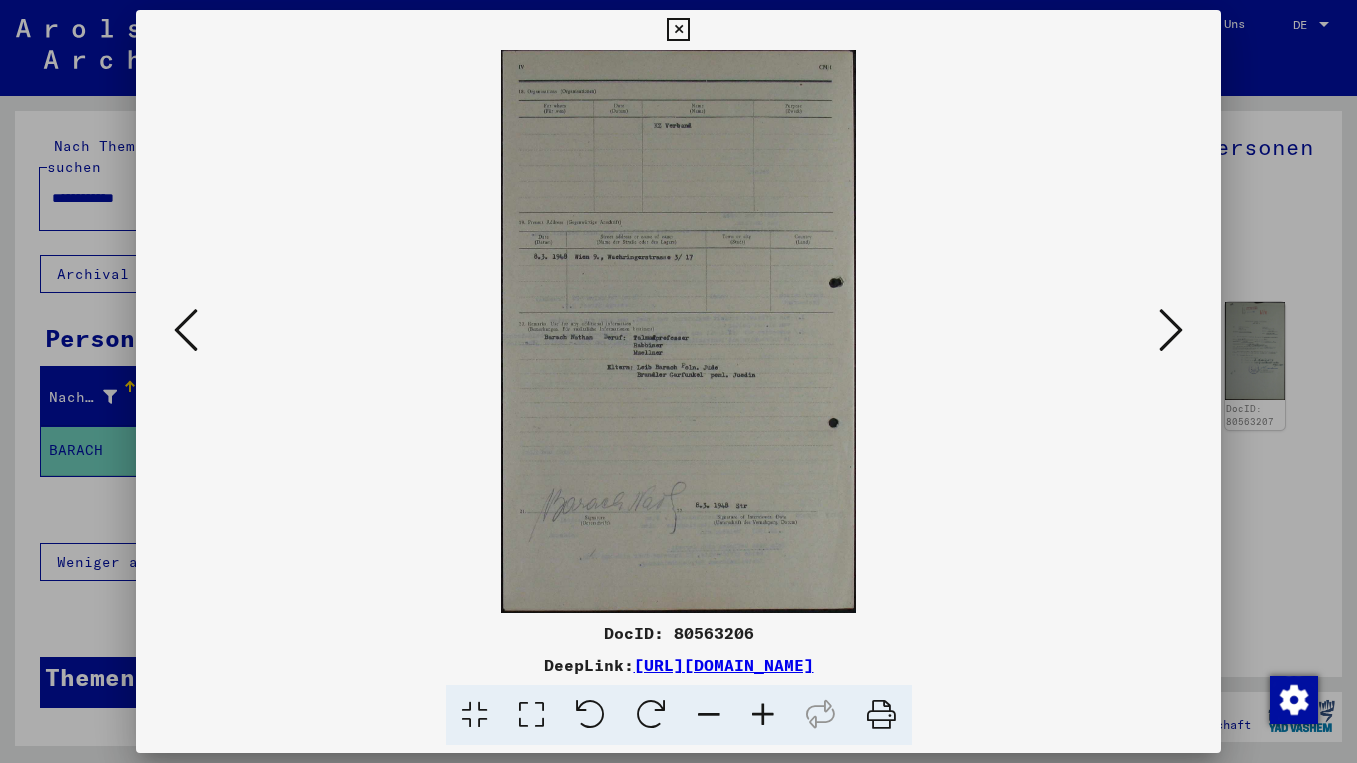 click at bounding box center [186, 330] 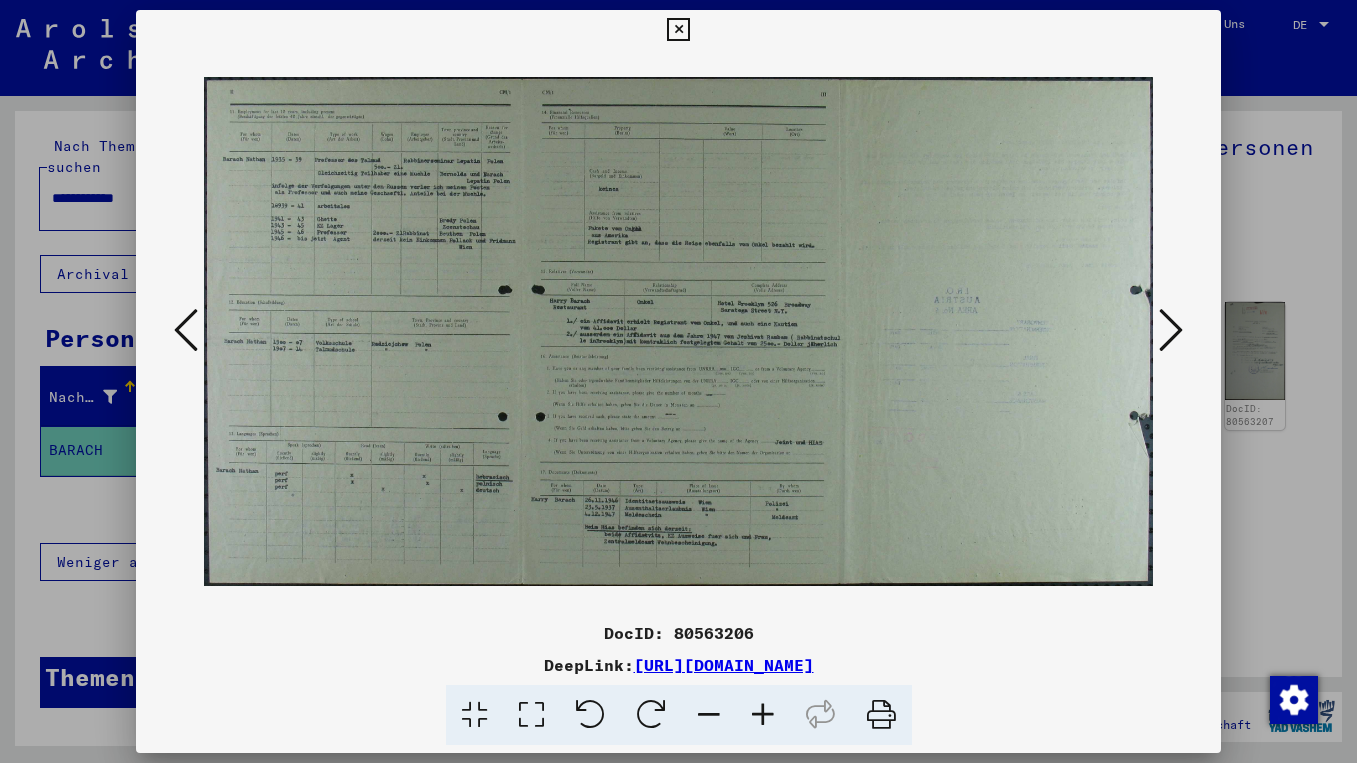 click at bounding box center [186, 330] 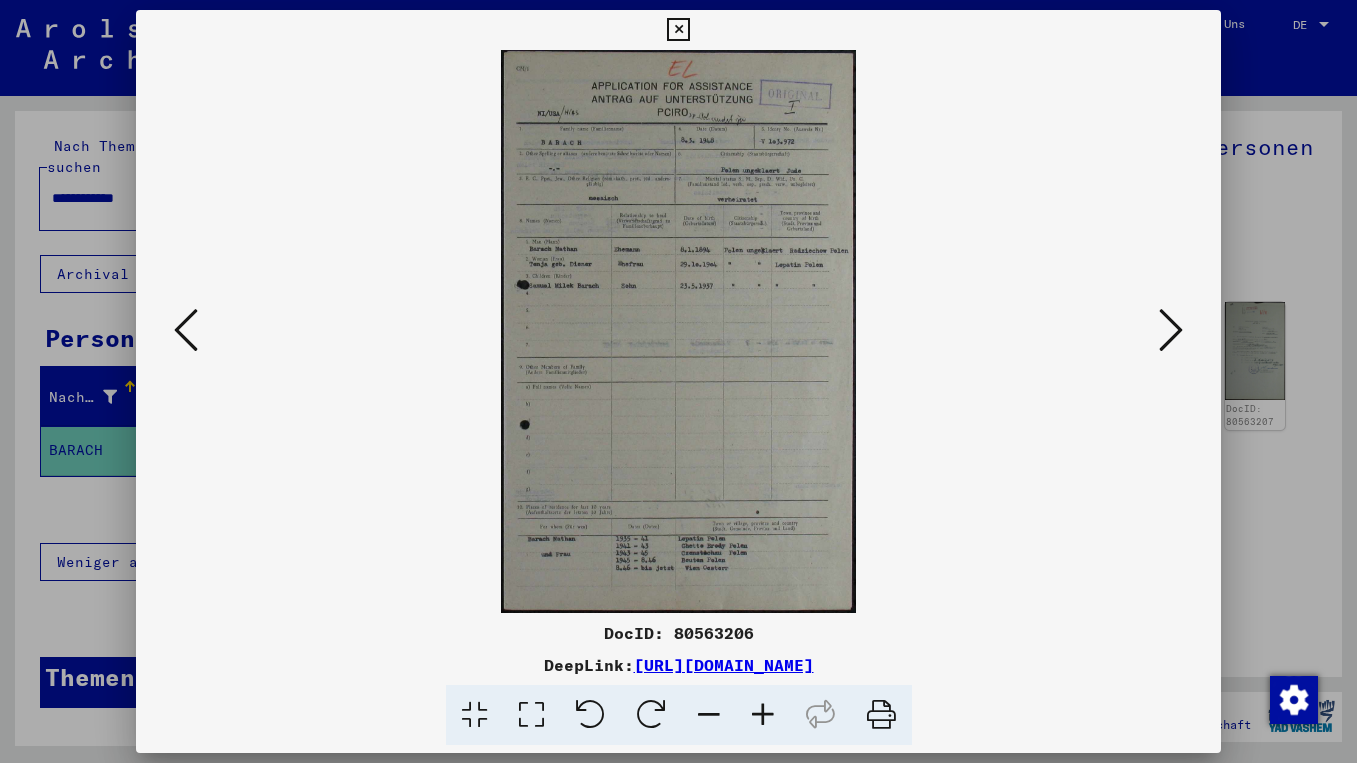 click at bounding box center [186, 330] 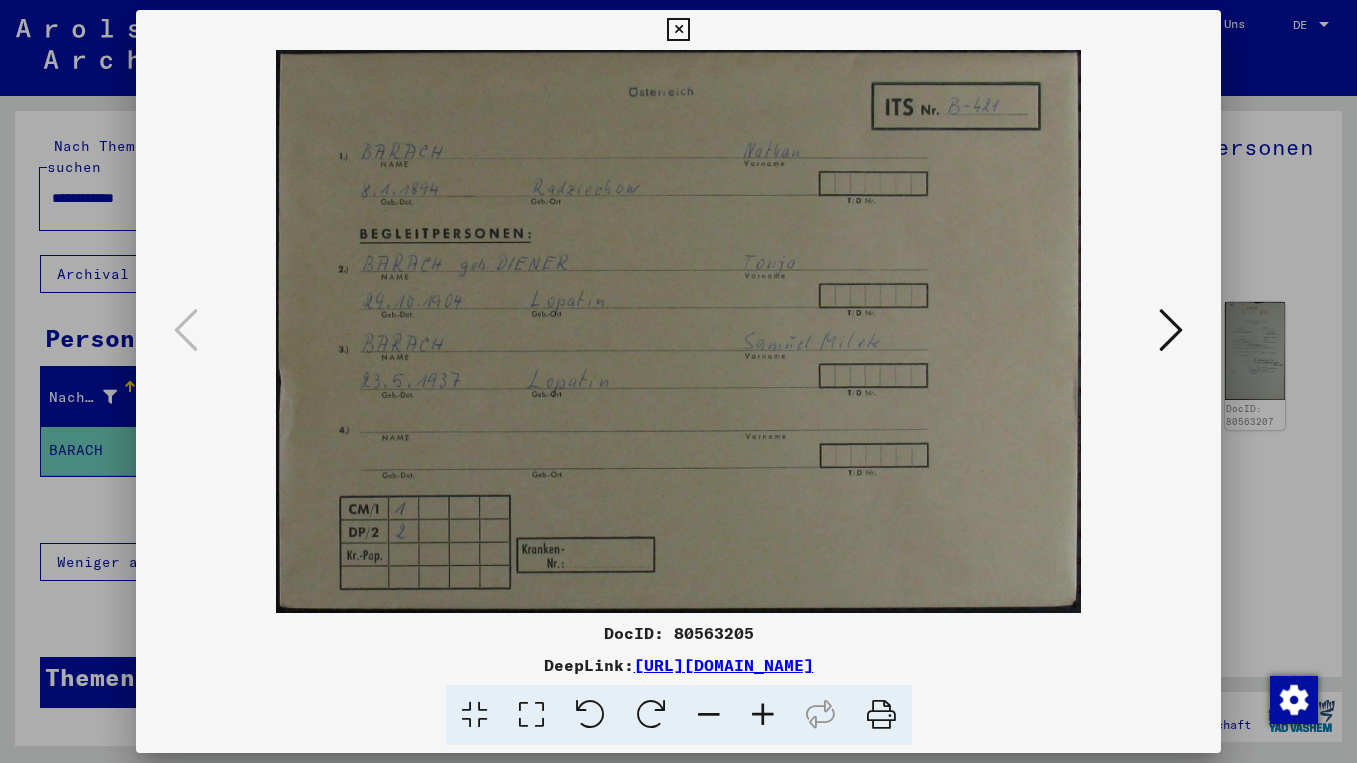 click at bounding box center [678, 30] 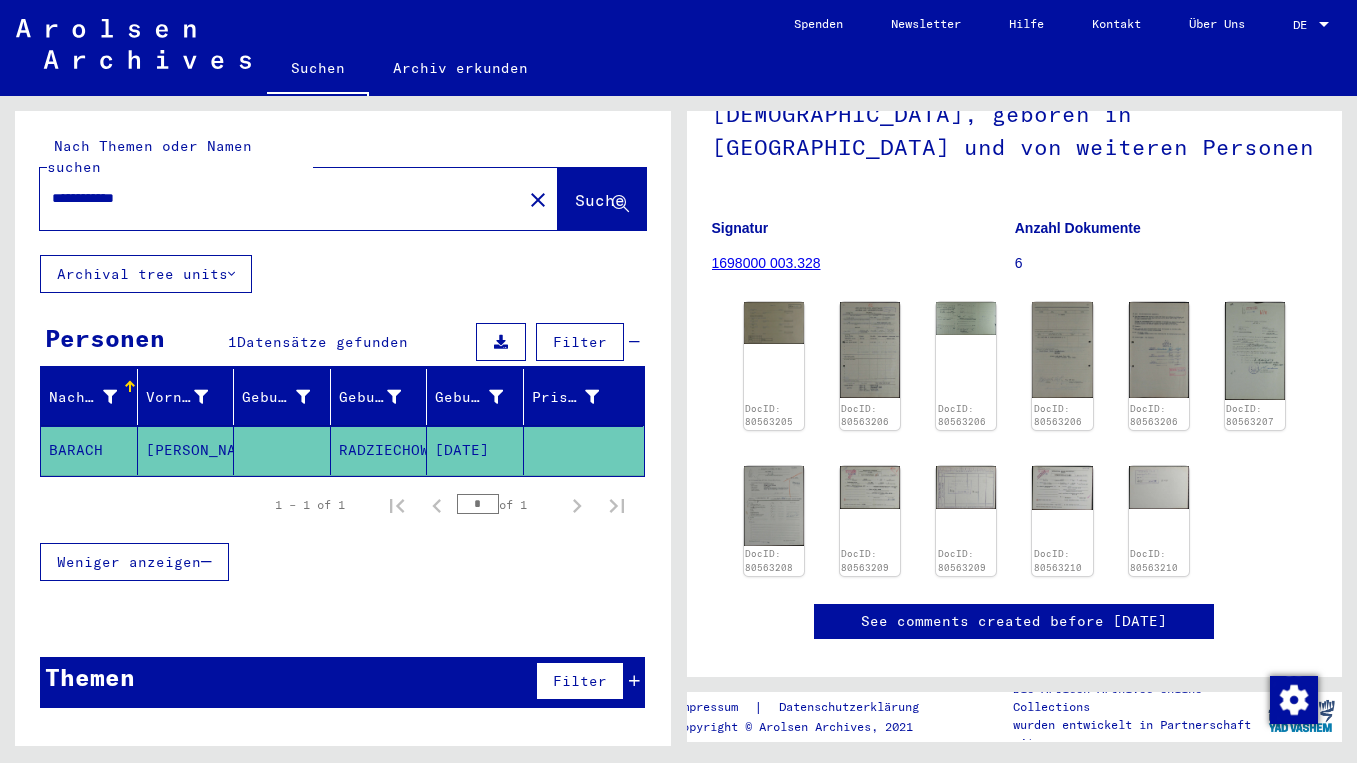 drag, startPoint x: 90, startPoint y: 180, endPoint x: 53, endPoint y: 190, distance: 38.327538 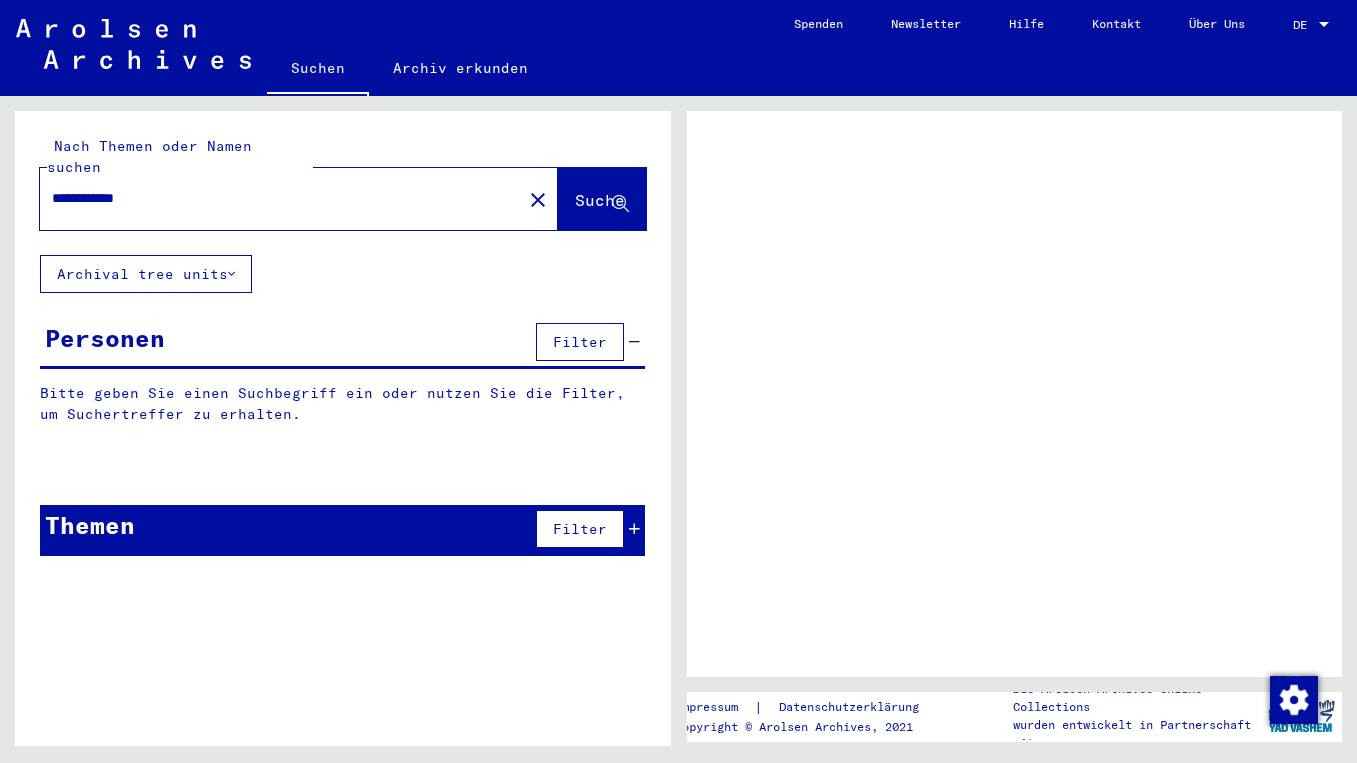 scroll, scrollTop: 0, scrollLeft: 0, axis: both 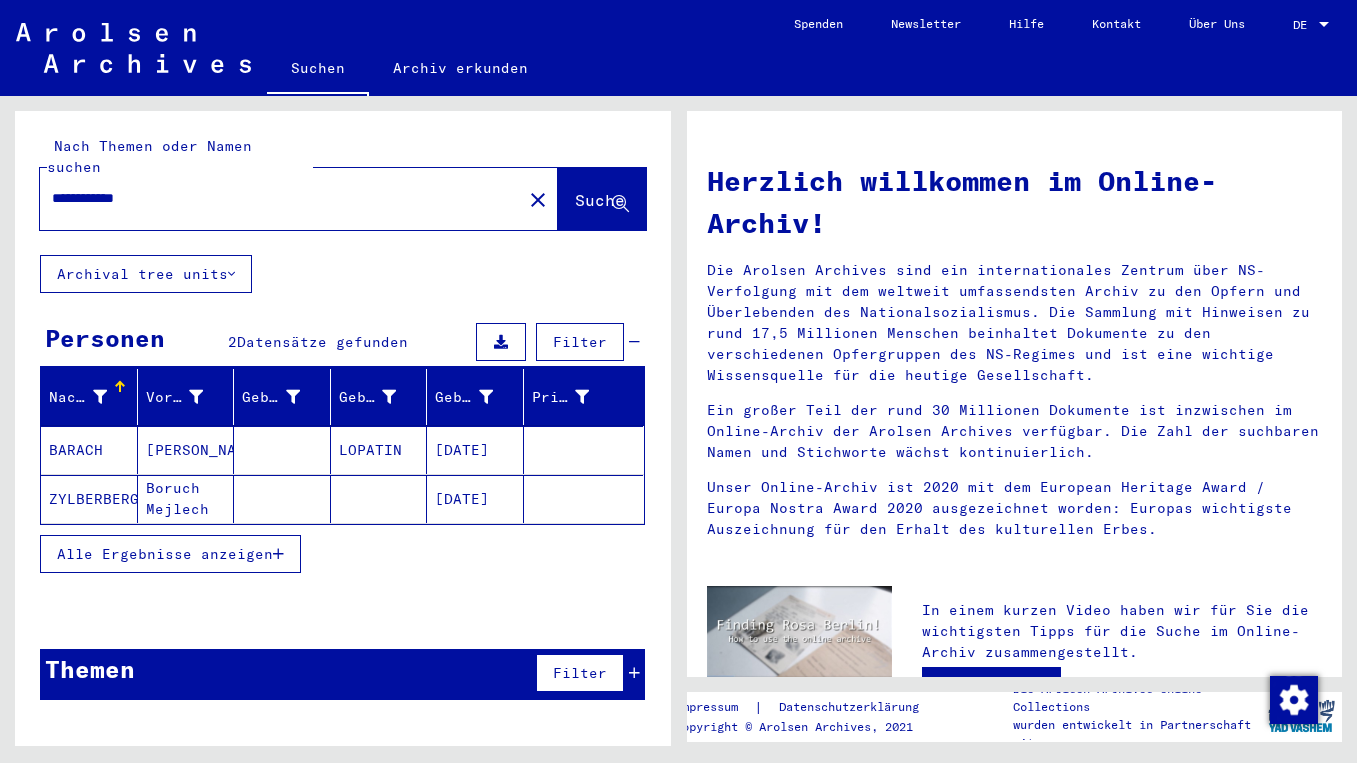 click on "[PERSON_NAME]" at bounding box center [186, 499] 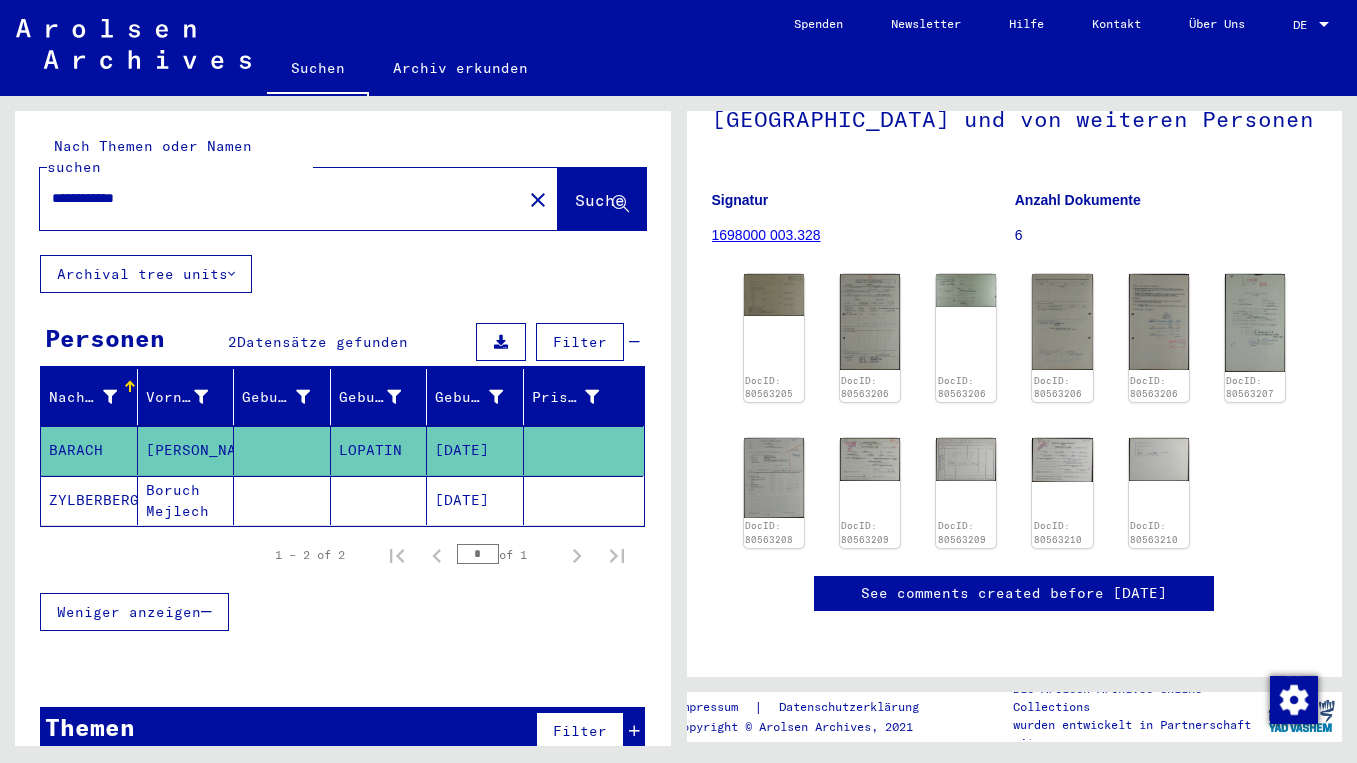 scroll, scrollTop: 477, scrollLeft: 0, axis: vertical 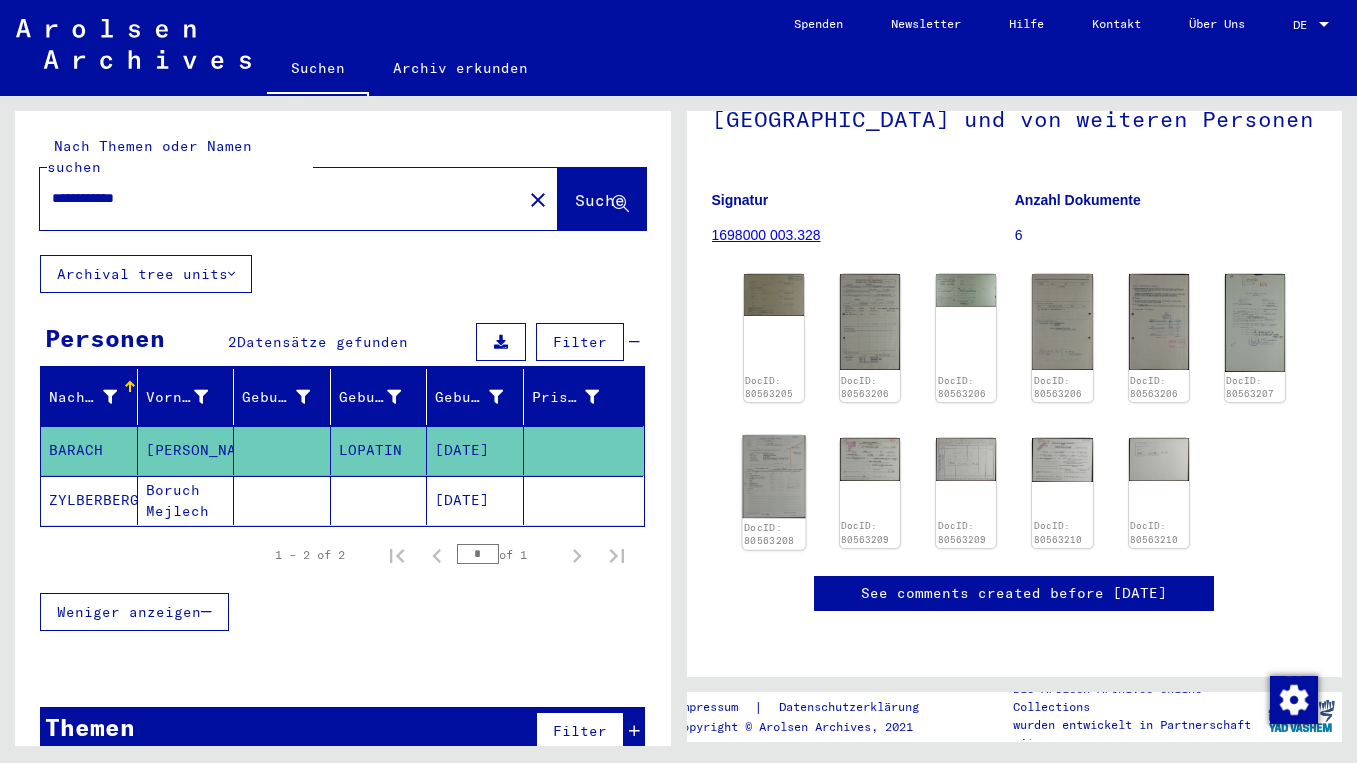 click 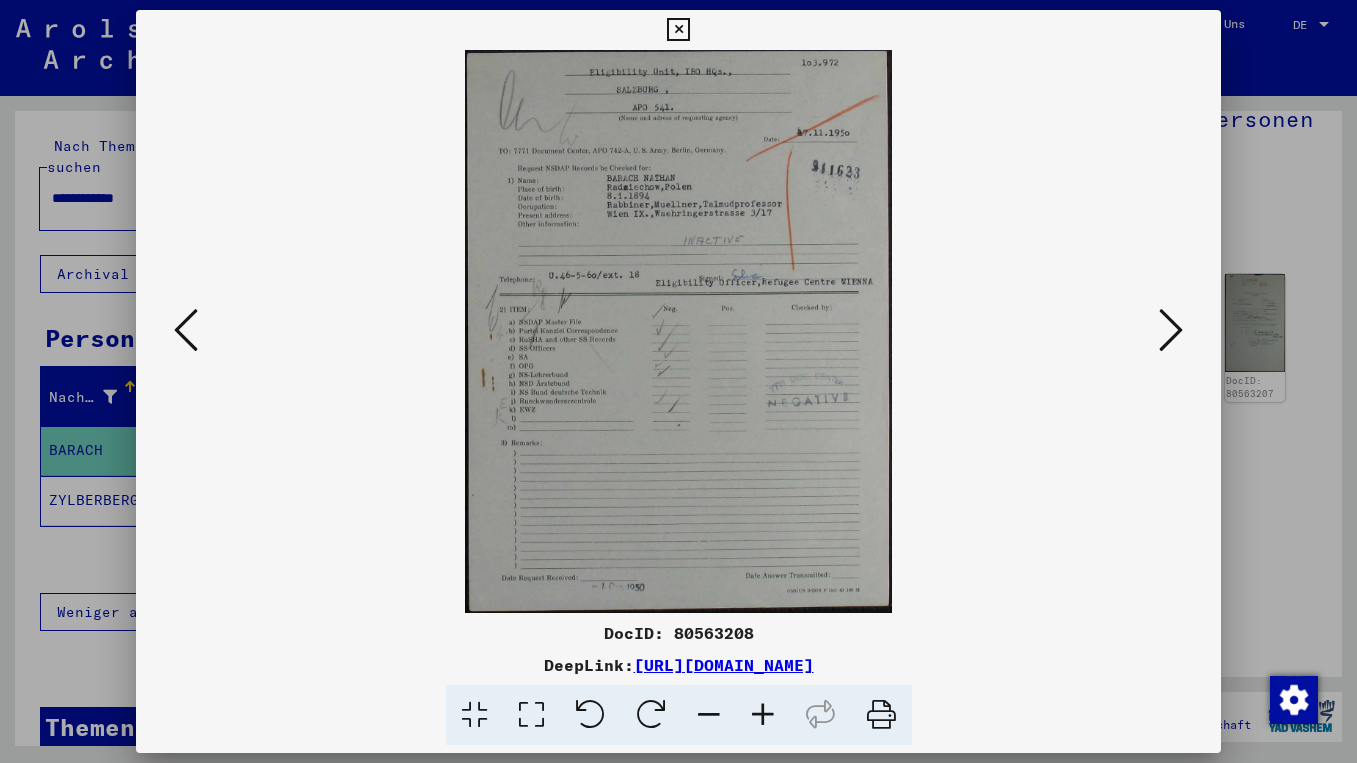 click at bounding box center (678, 30) 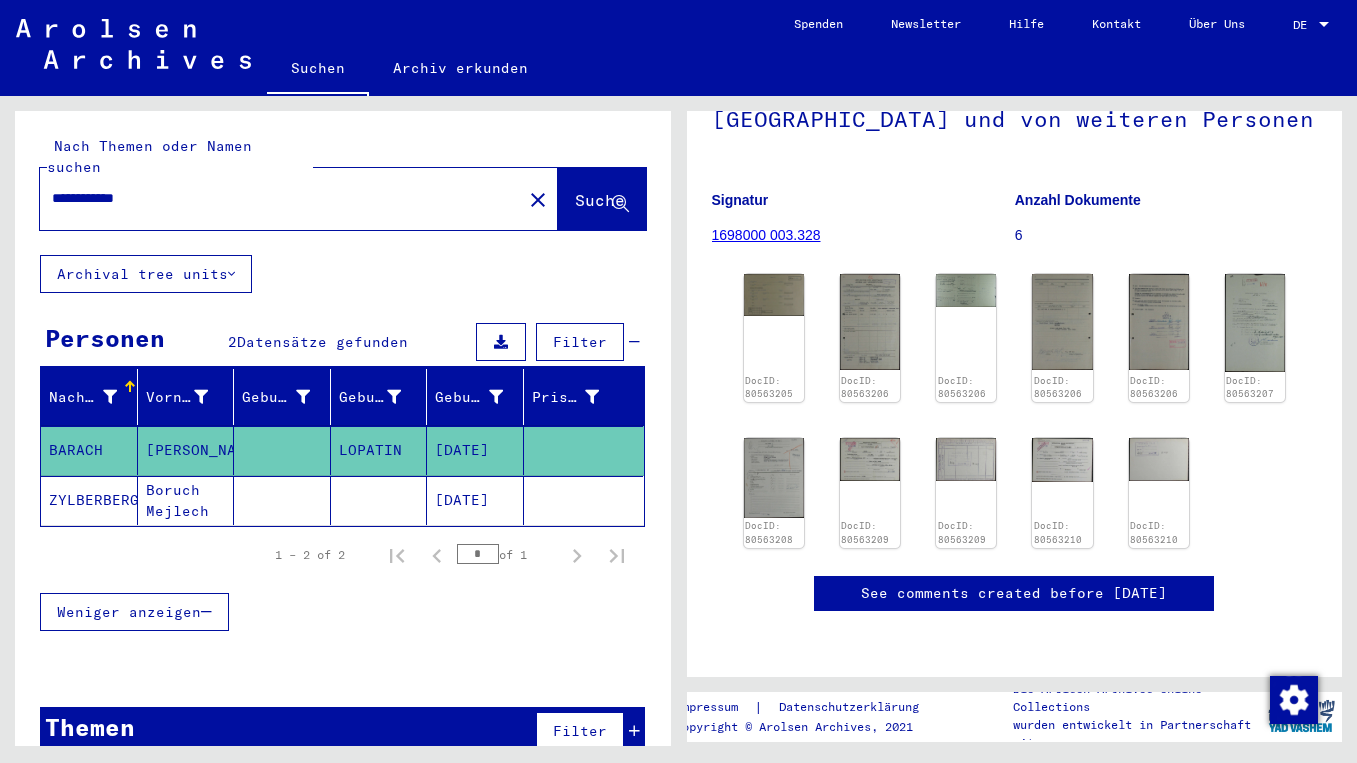 drag, startPoint x: 106, startPoint y: 182, endPoint x: 170, endPoint y: 185, distance: 64.070274 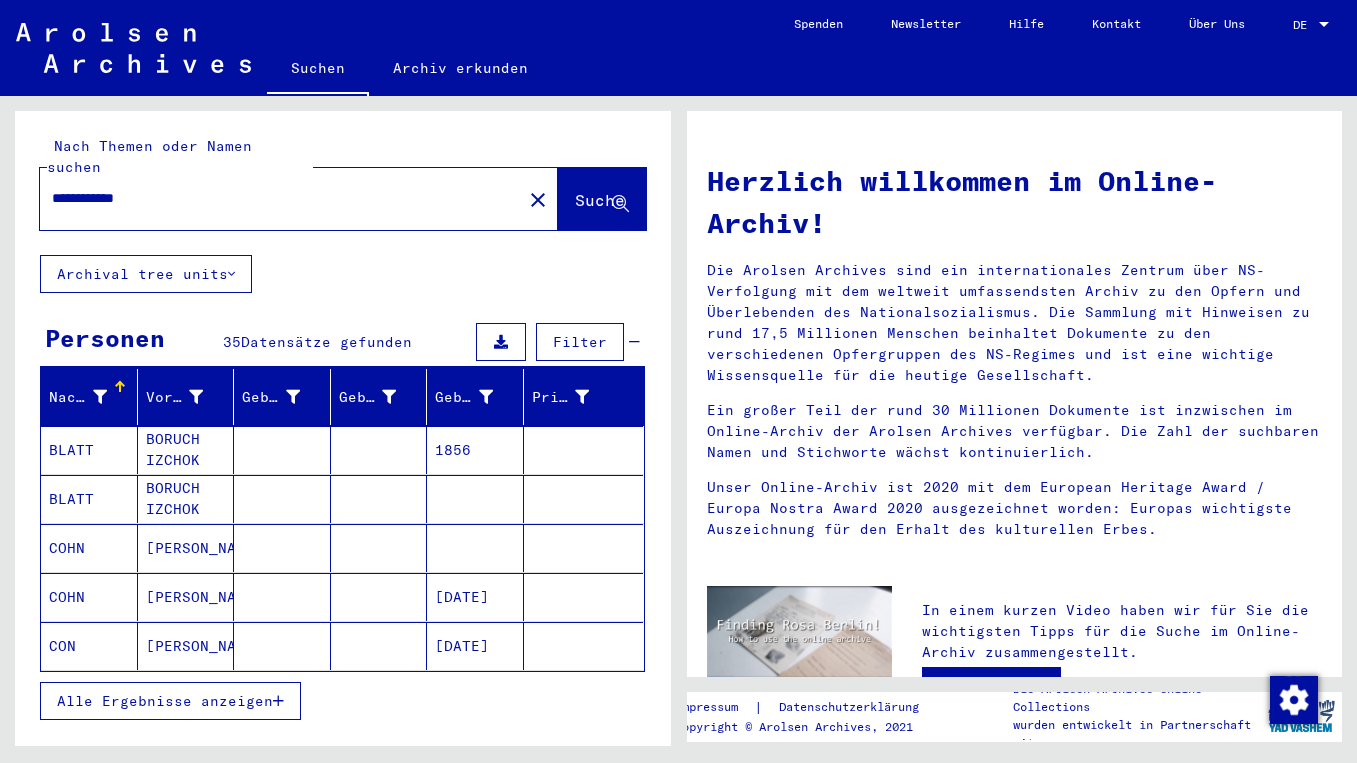click on "Alle Ergebnisse anzeigen" at bounding box center [342, 701] 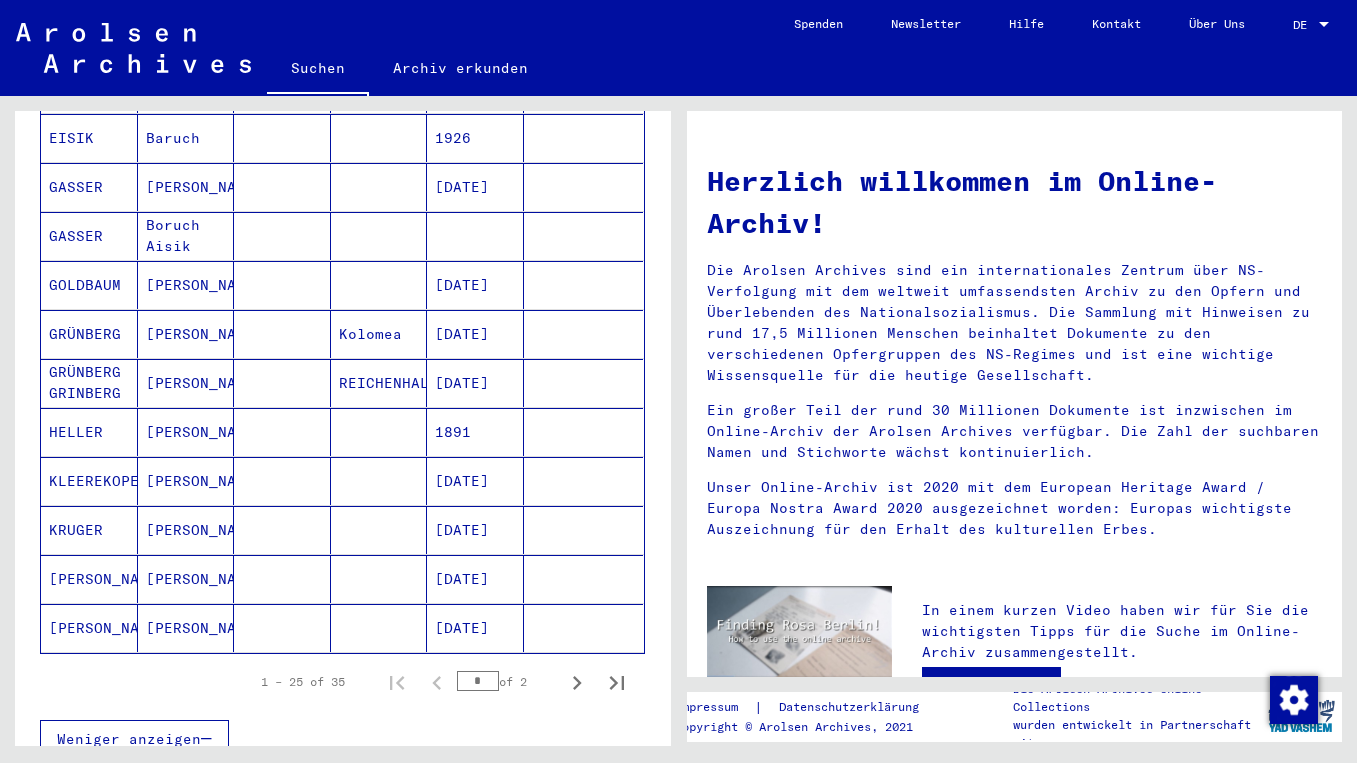 scroll, scrollTop: 1138, scrollLeft: 0, axis: vertical 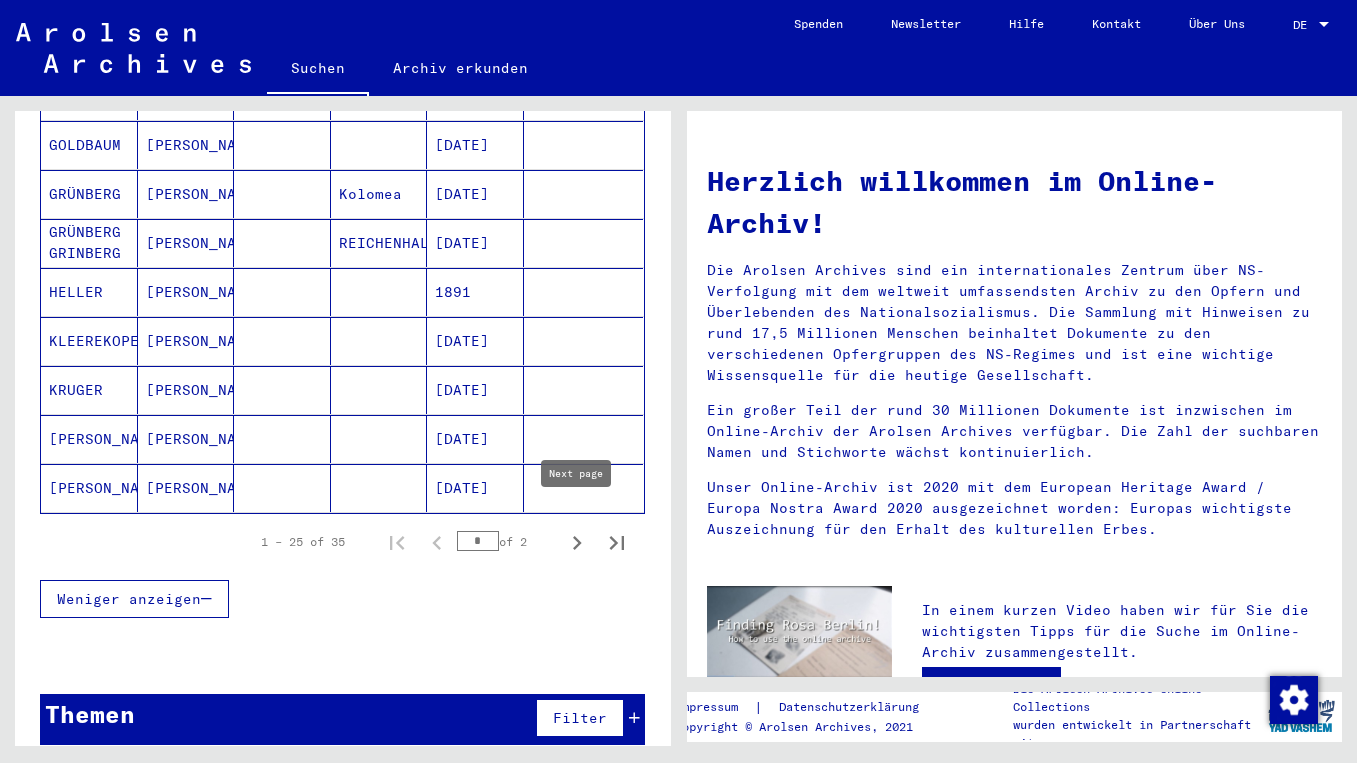 click 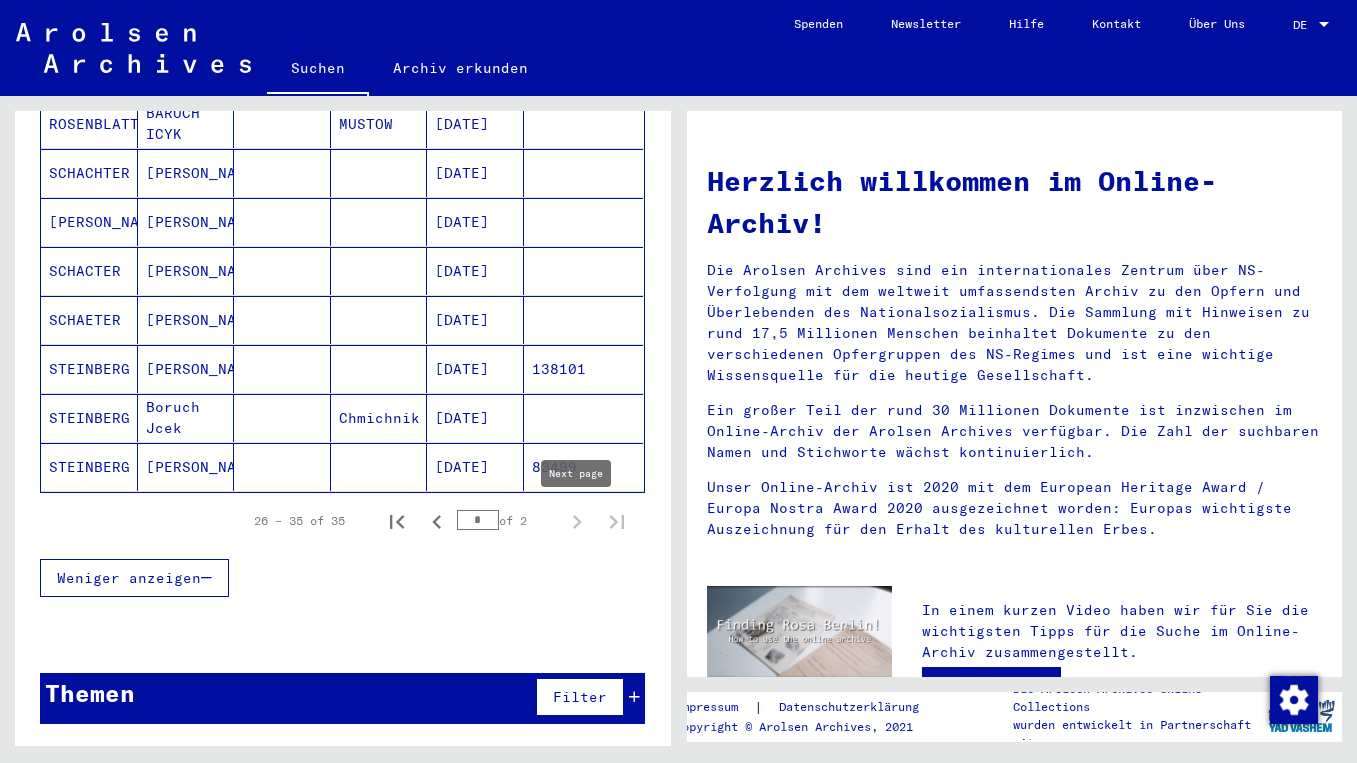 type on "*" 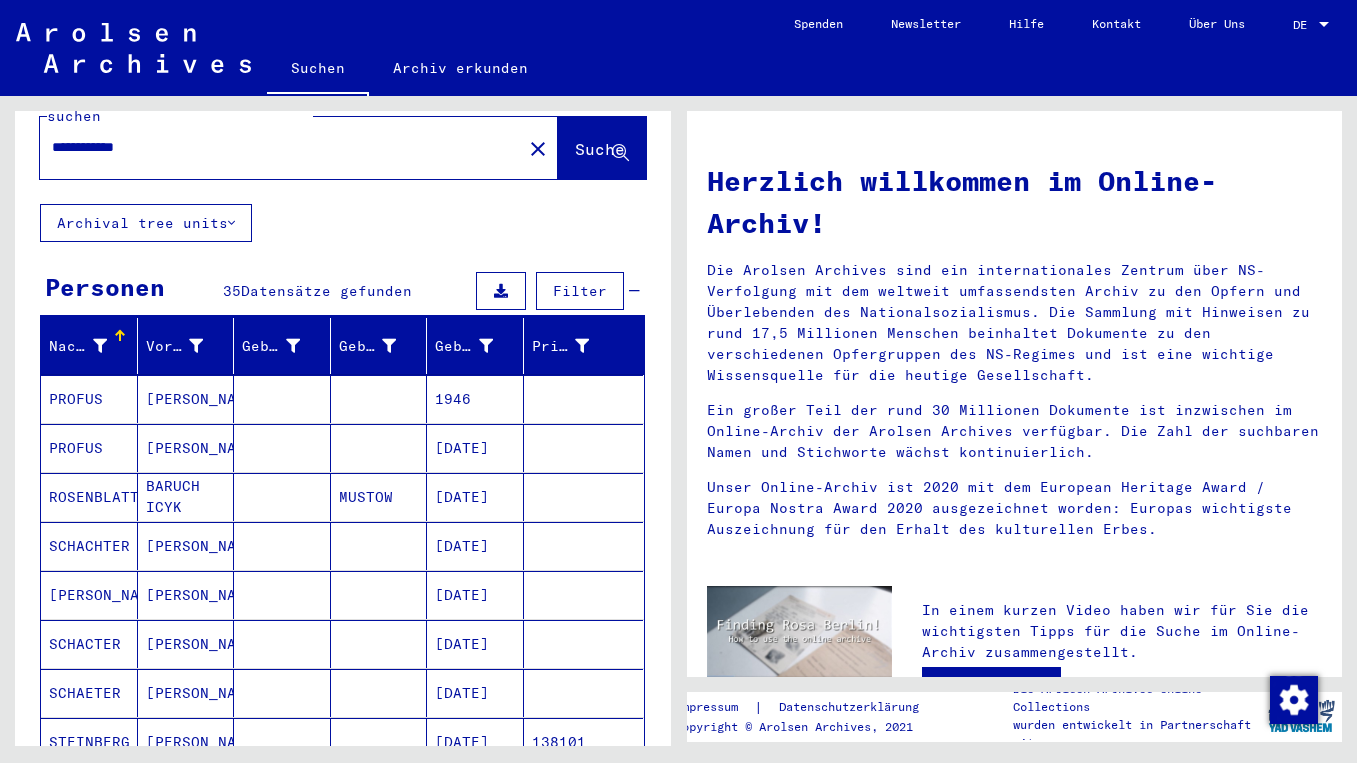 scroll, scrollTop: 0, scrollLeft: 0, axis: both 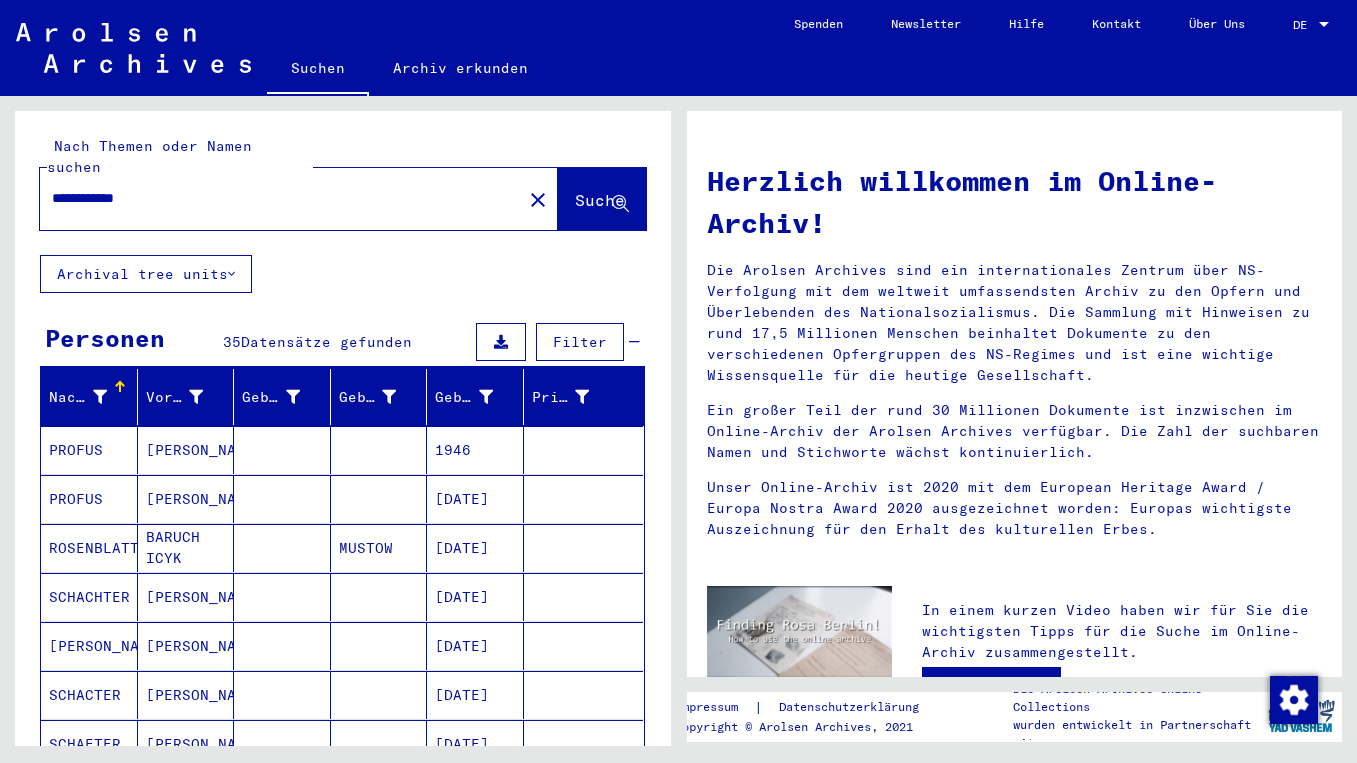 click on "**********" 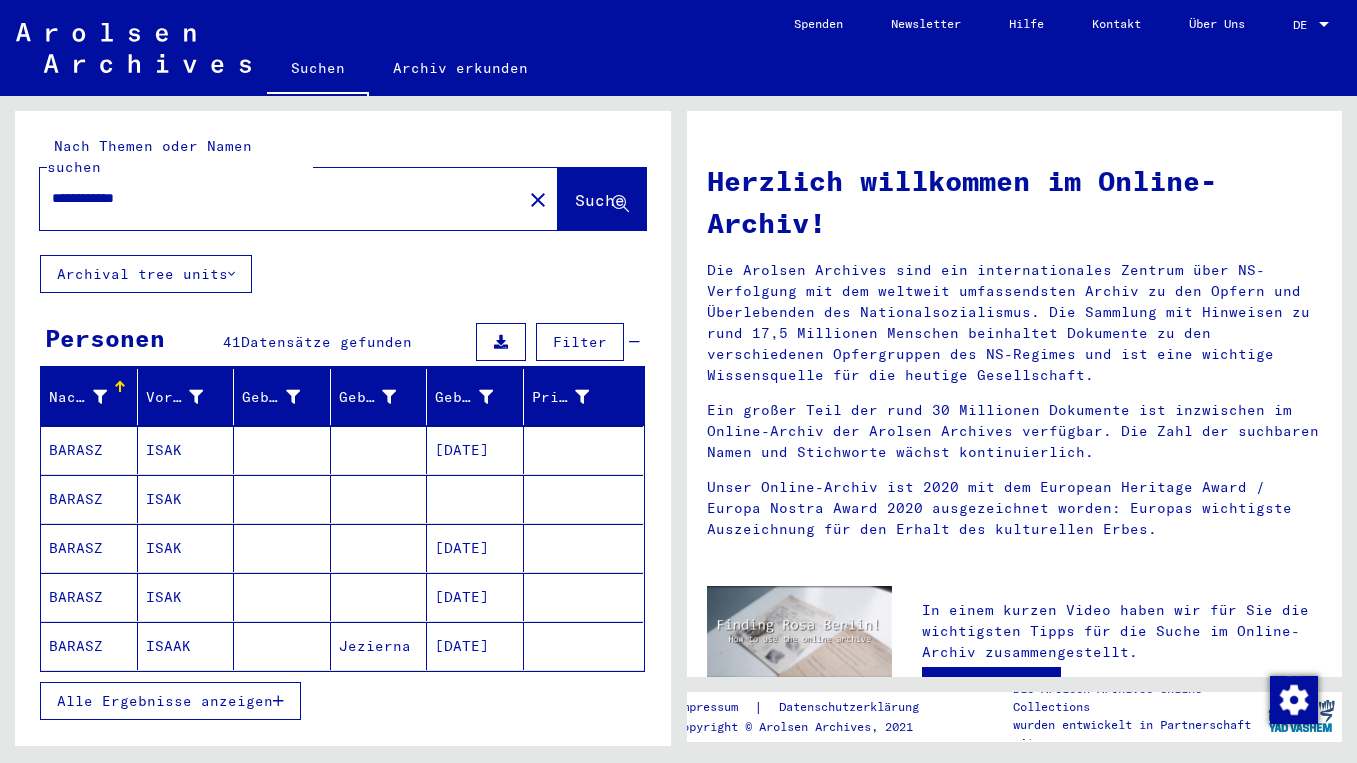 click on "Alle Ergebnisse anzeigen" at bounding box center (165, 701) 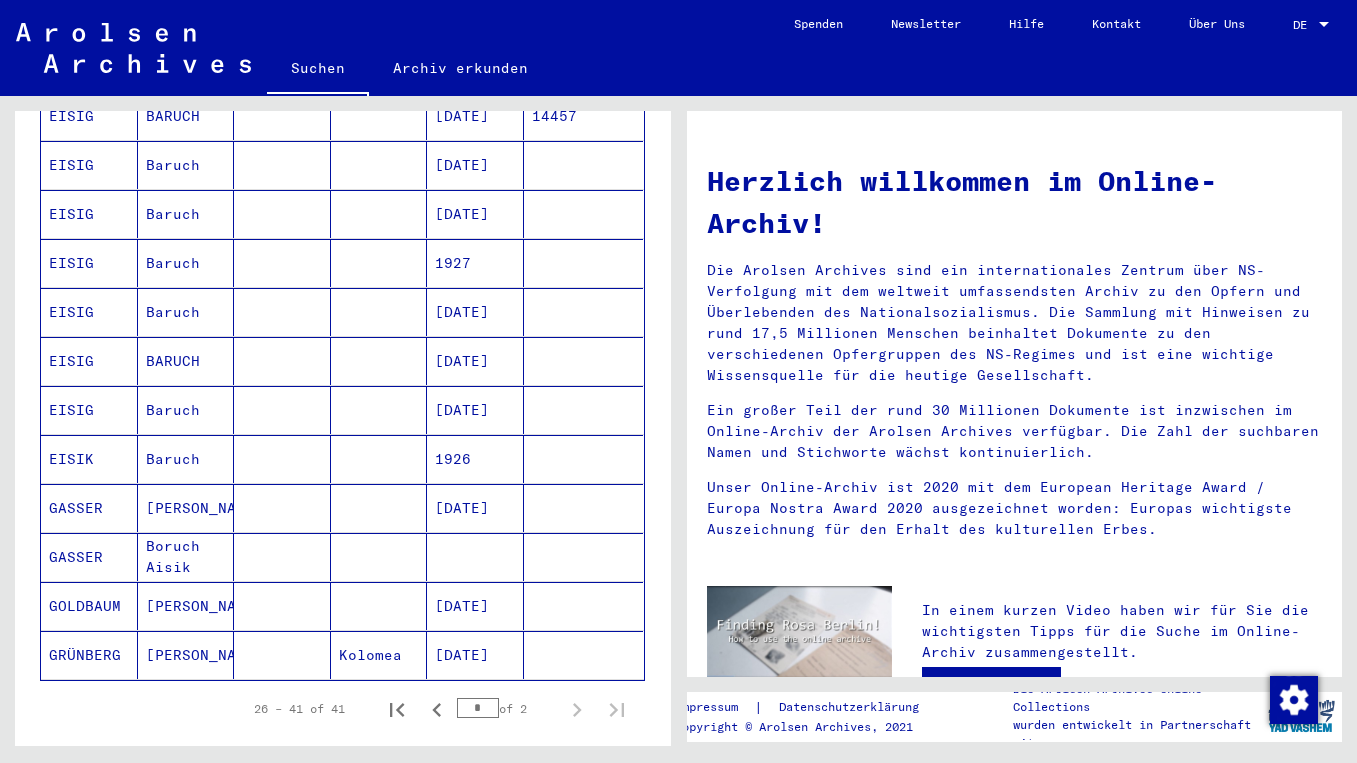 scroll, scrollTop: 1024, scrollLeft: 0, axis: vertical 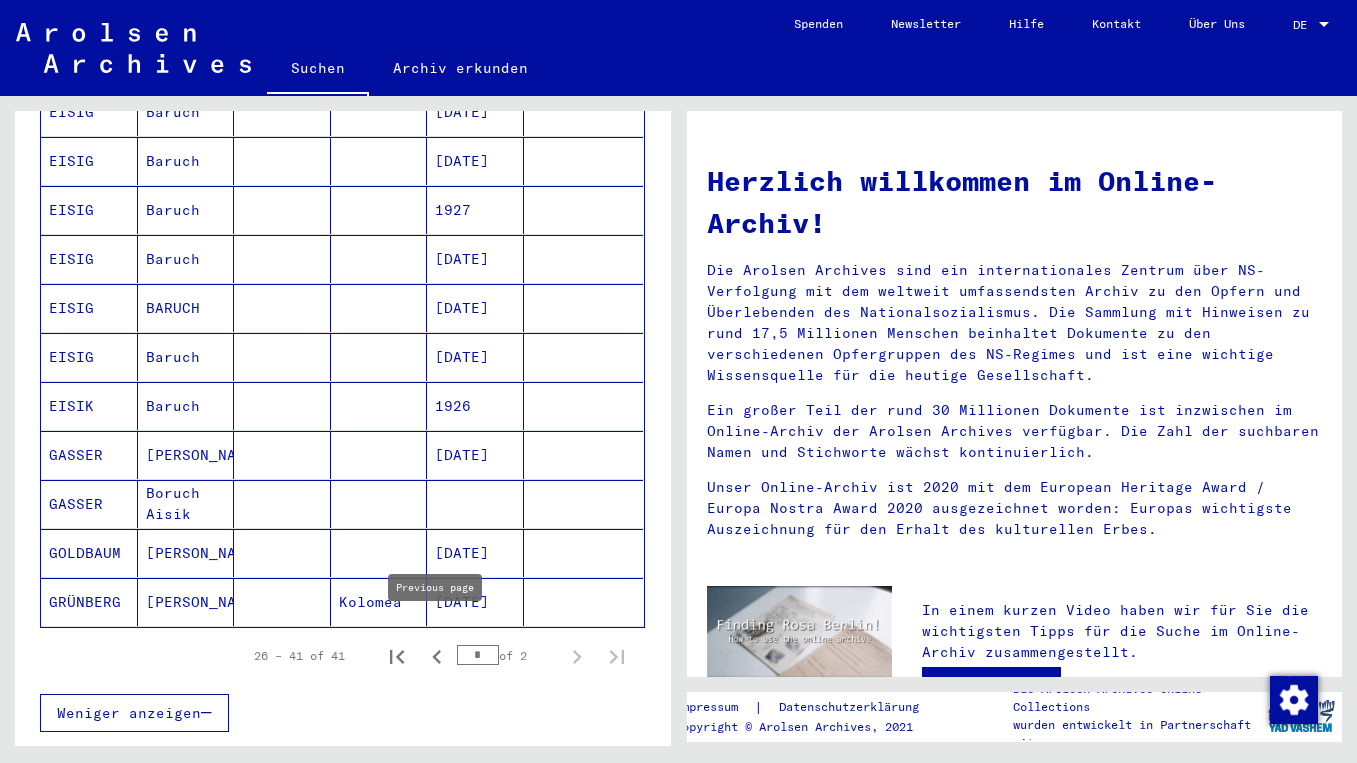click 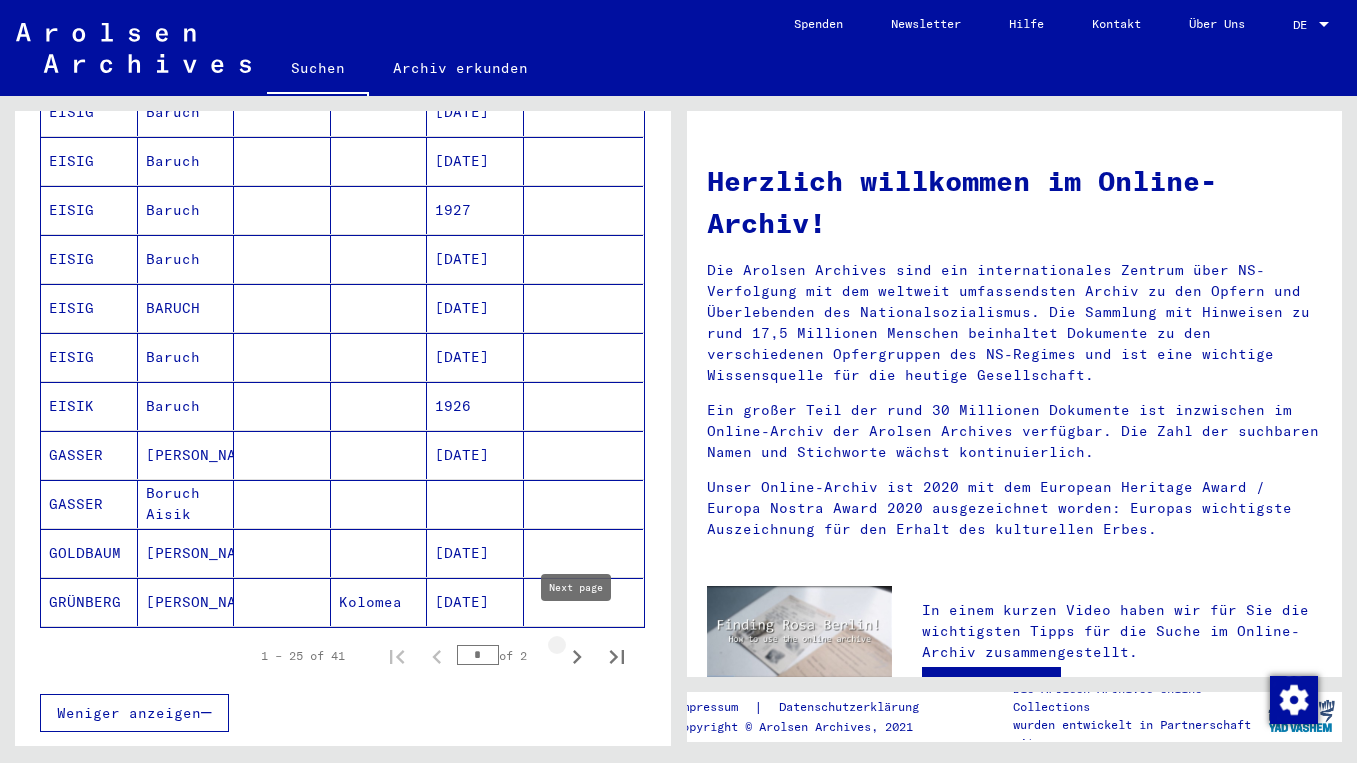 click 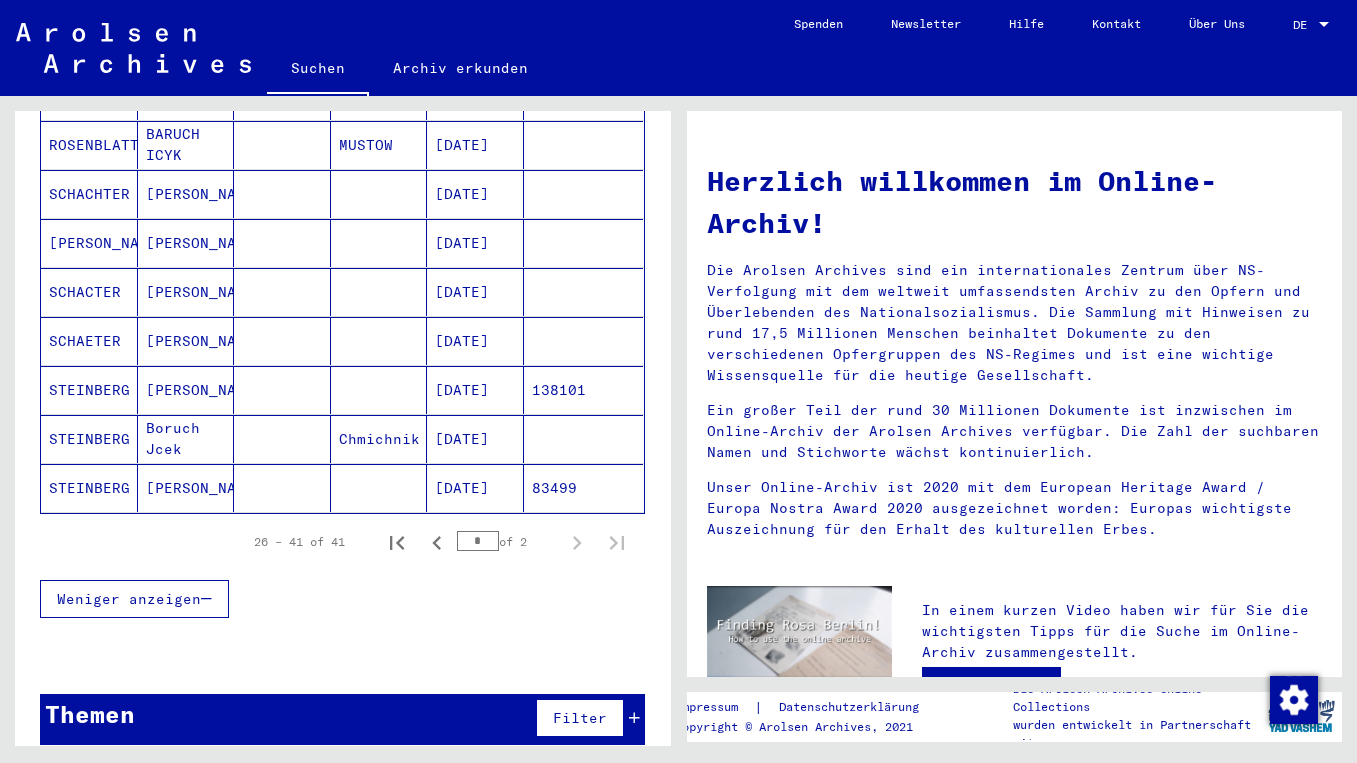 click on "Suchen   Archiv erkunden   Detailfragen/-infos zu den Dokumenten? Stelle hier einen kostenlosen Antrag.  Spenden Newsletter Hilfe Kontakt Über Uns DE DE" 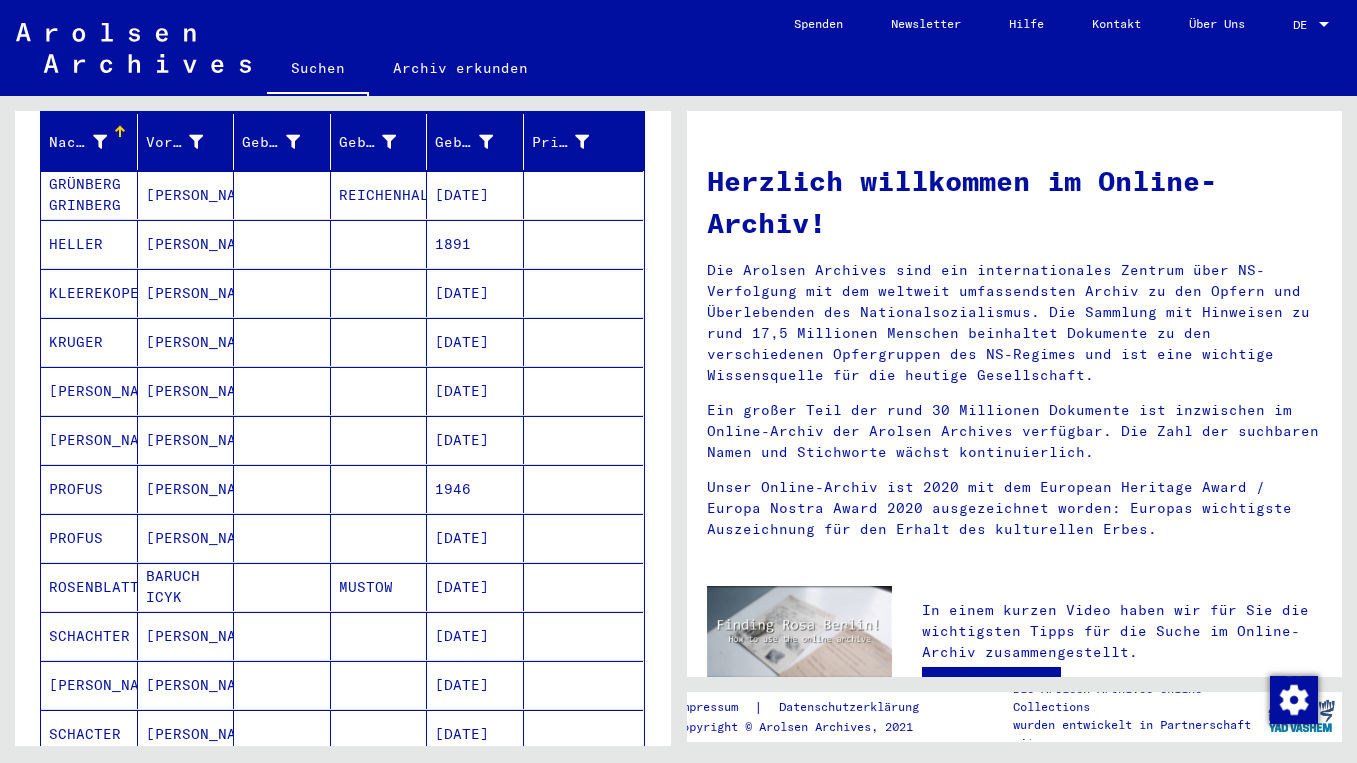 scroll, scrollTop: 108, scrollLeft: 0, axis: vertical 